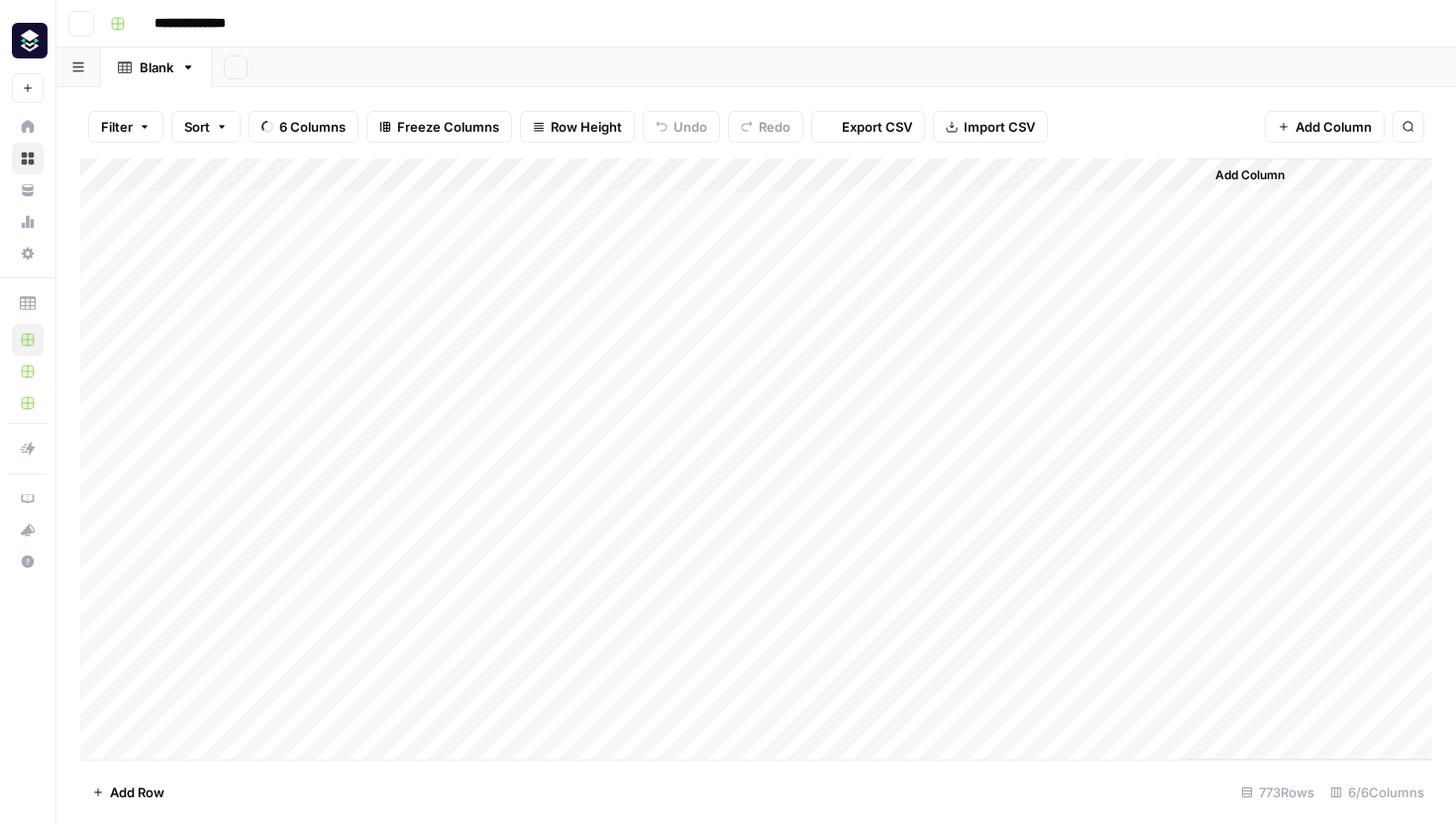 scroll, scrollTop: 0, scrollLeft: 0, axis: both 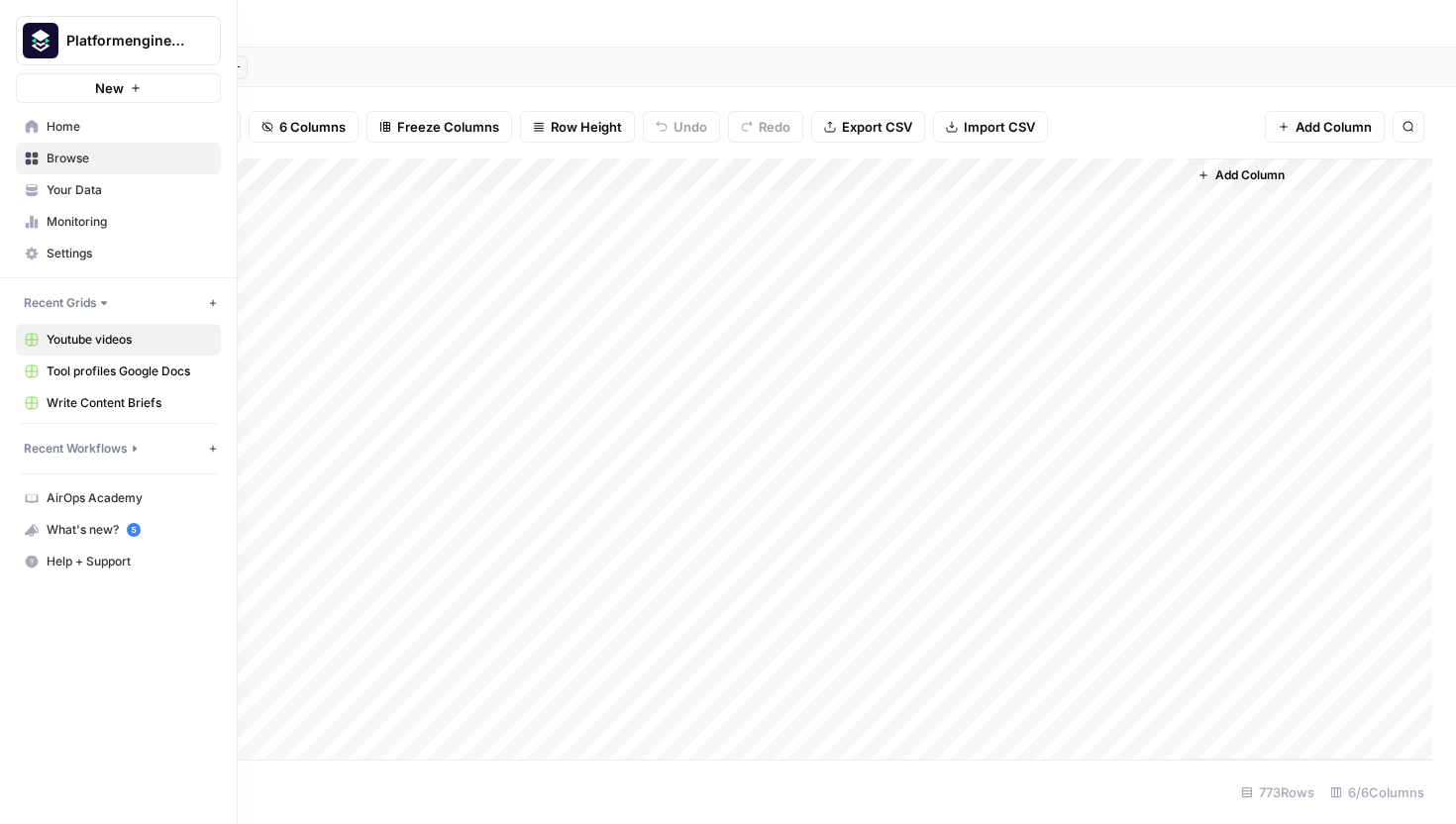 click on "Platformengineering.org" at bounding box center (126, 41) 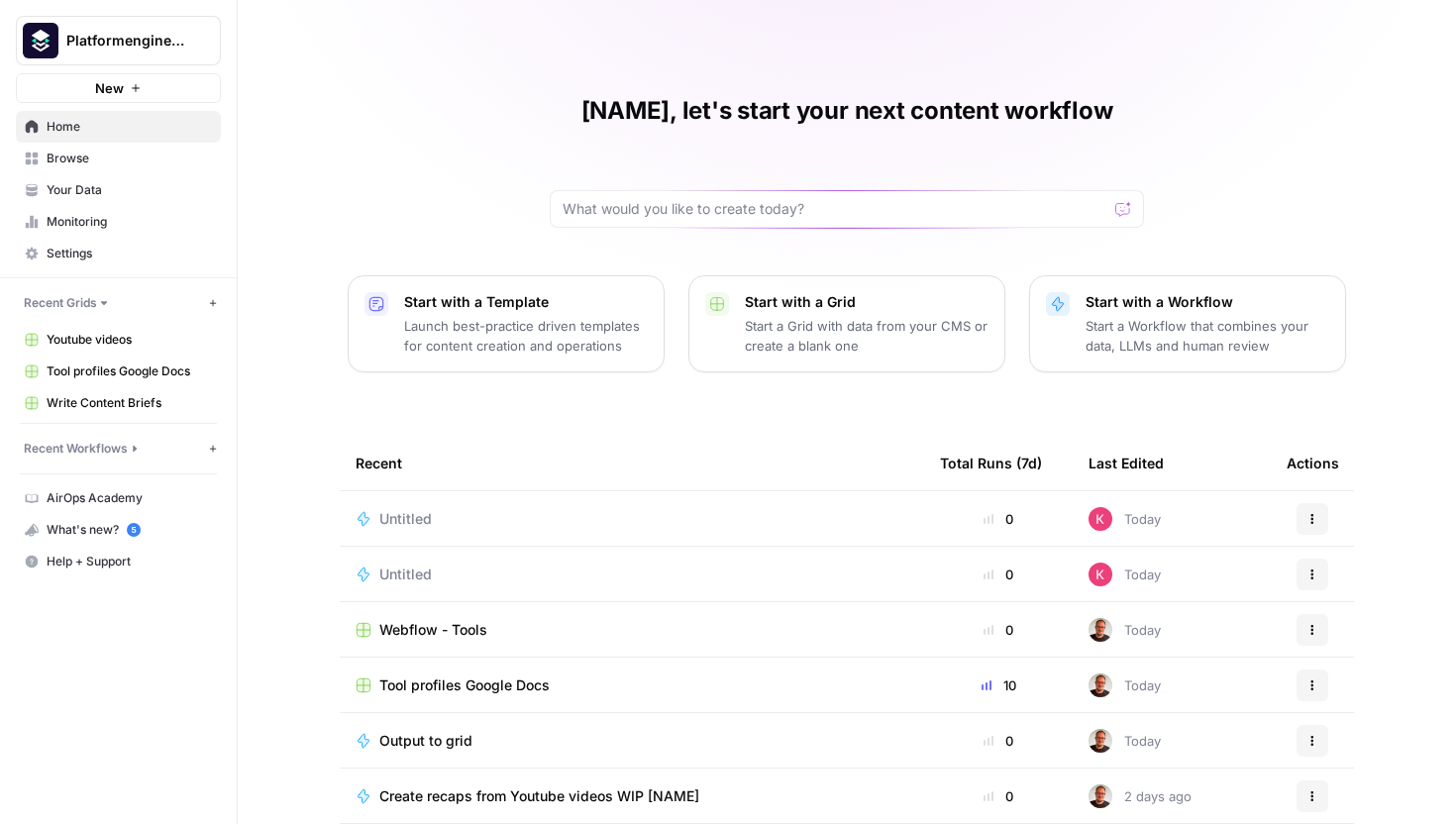 click on "Untitled" at bounding box center (632, 519) 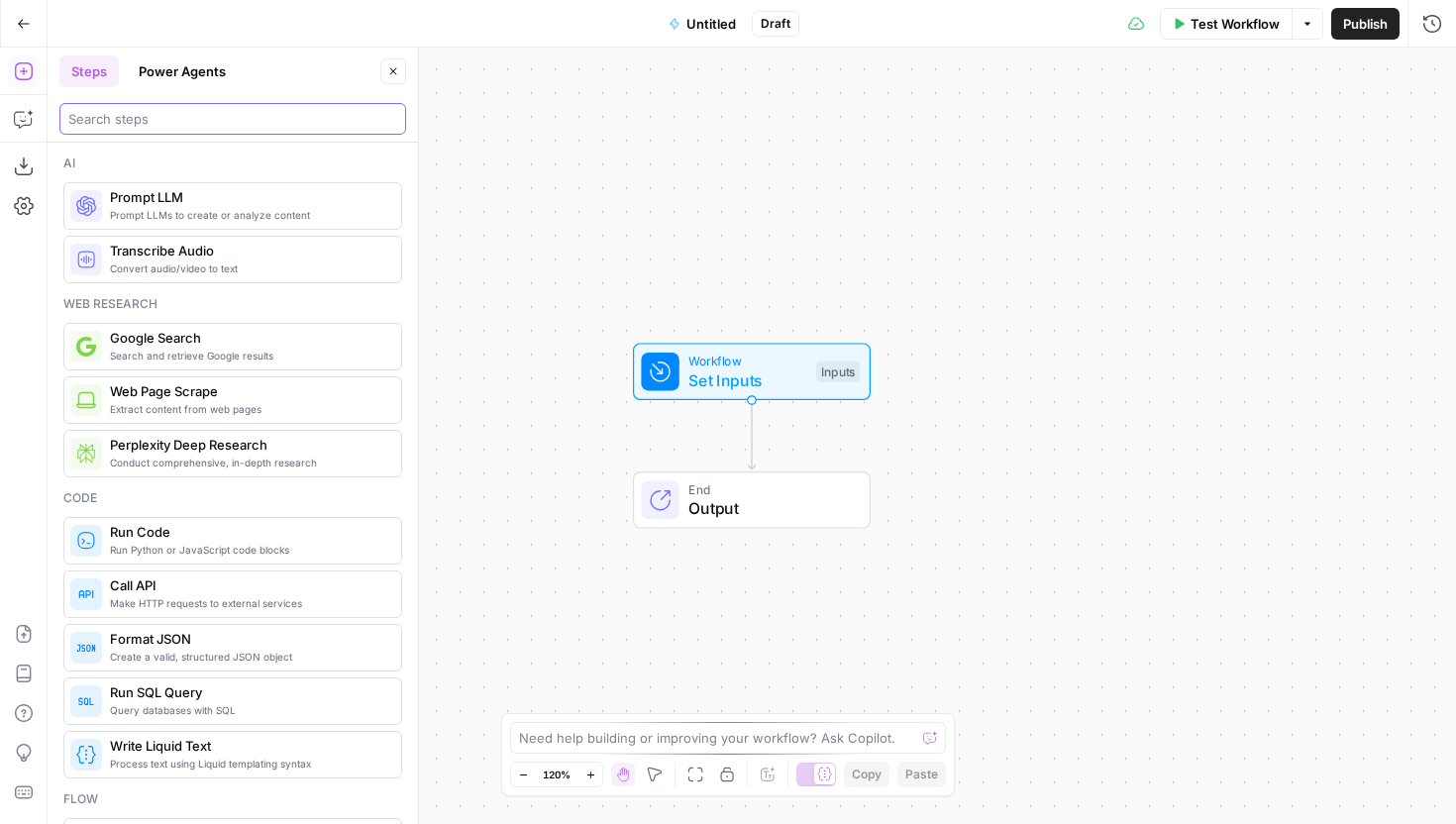 click at bounding box center [233, 119] 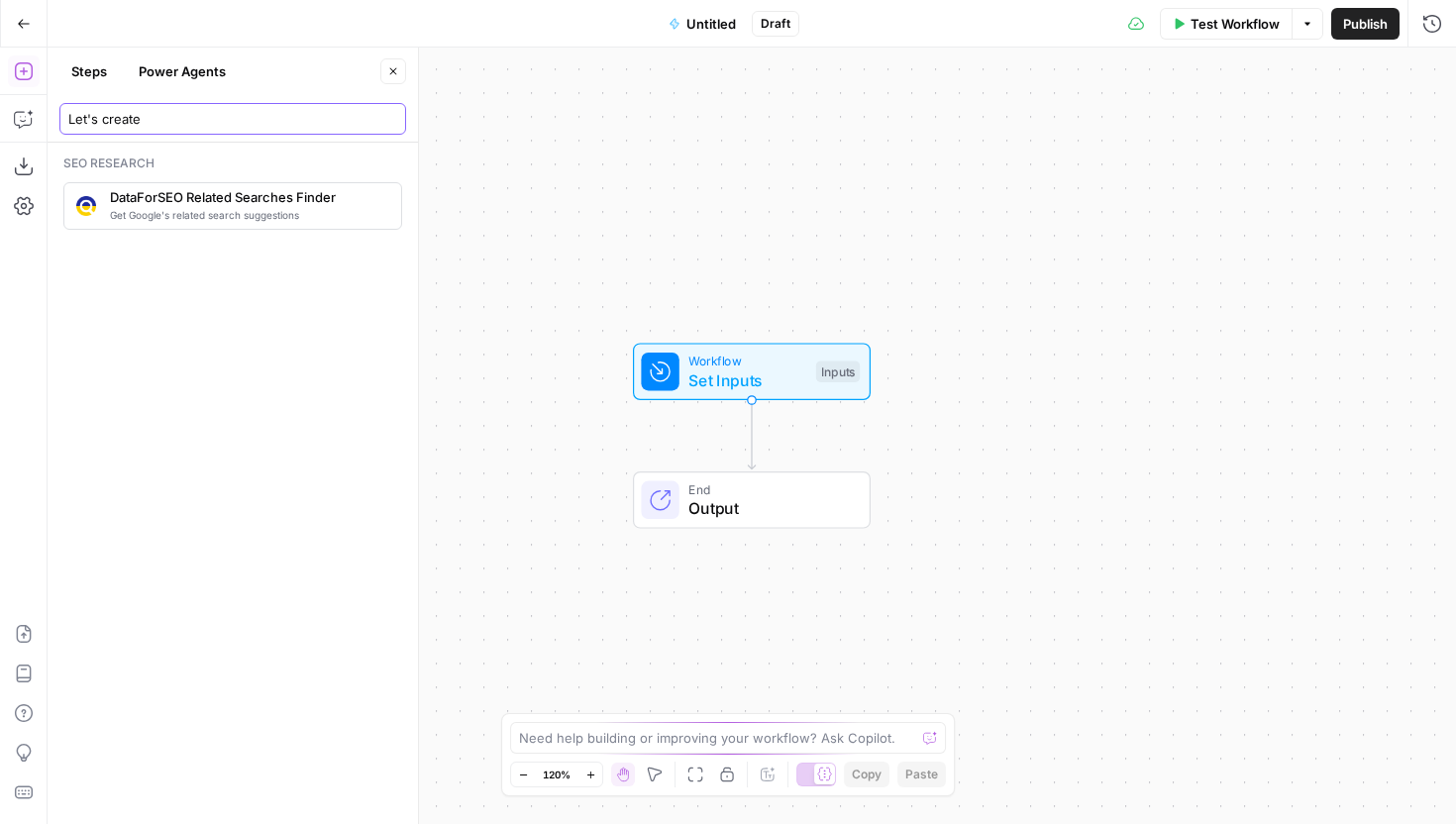 type on "Let's create" 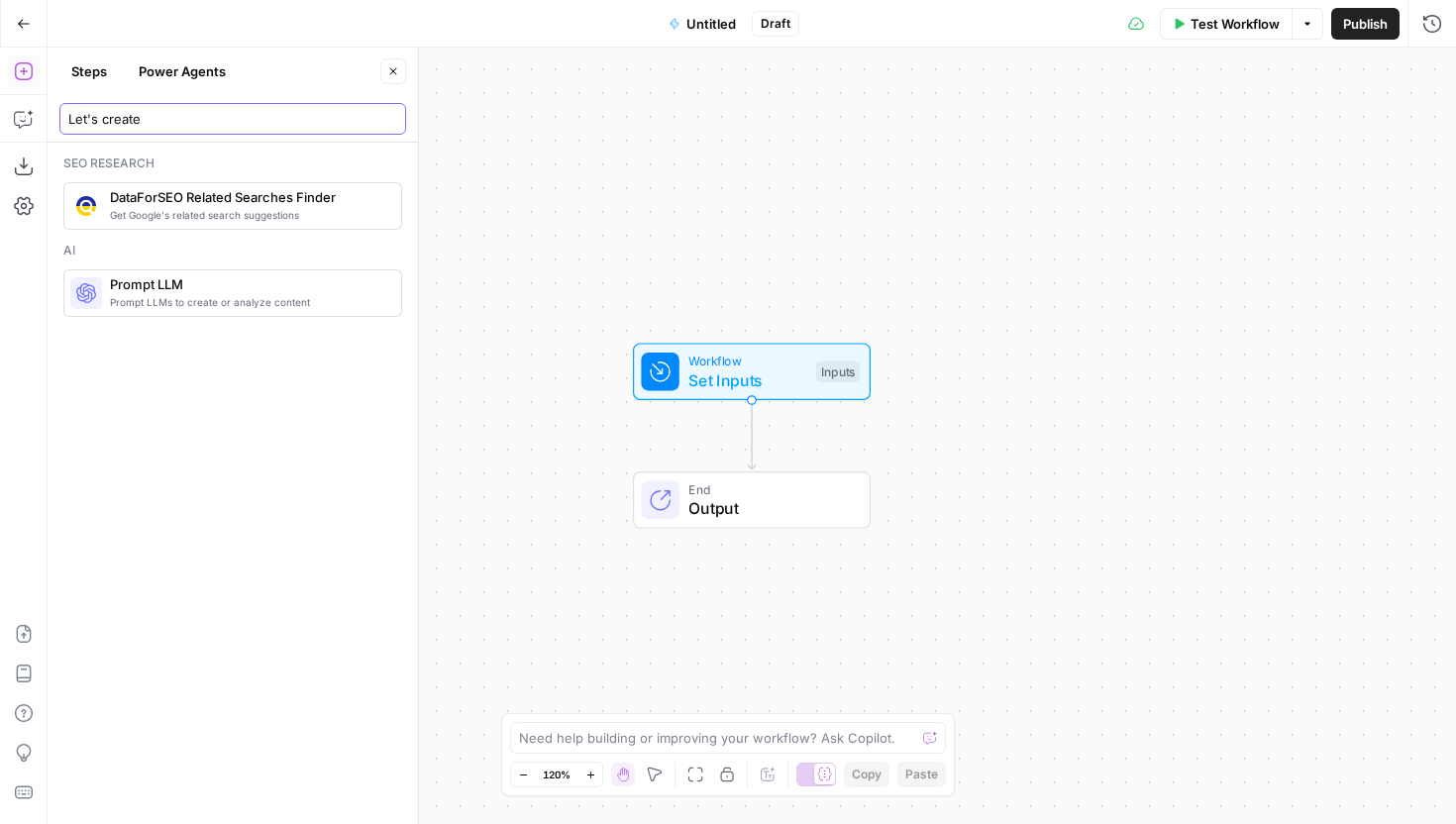 type 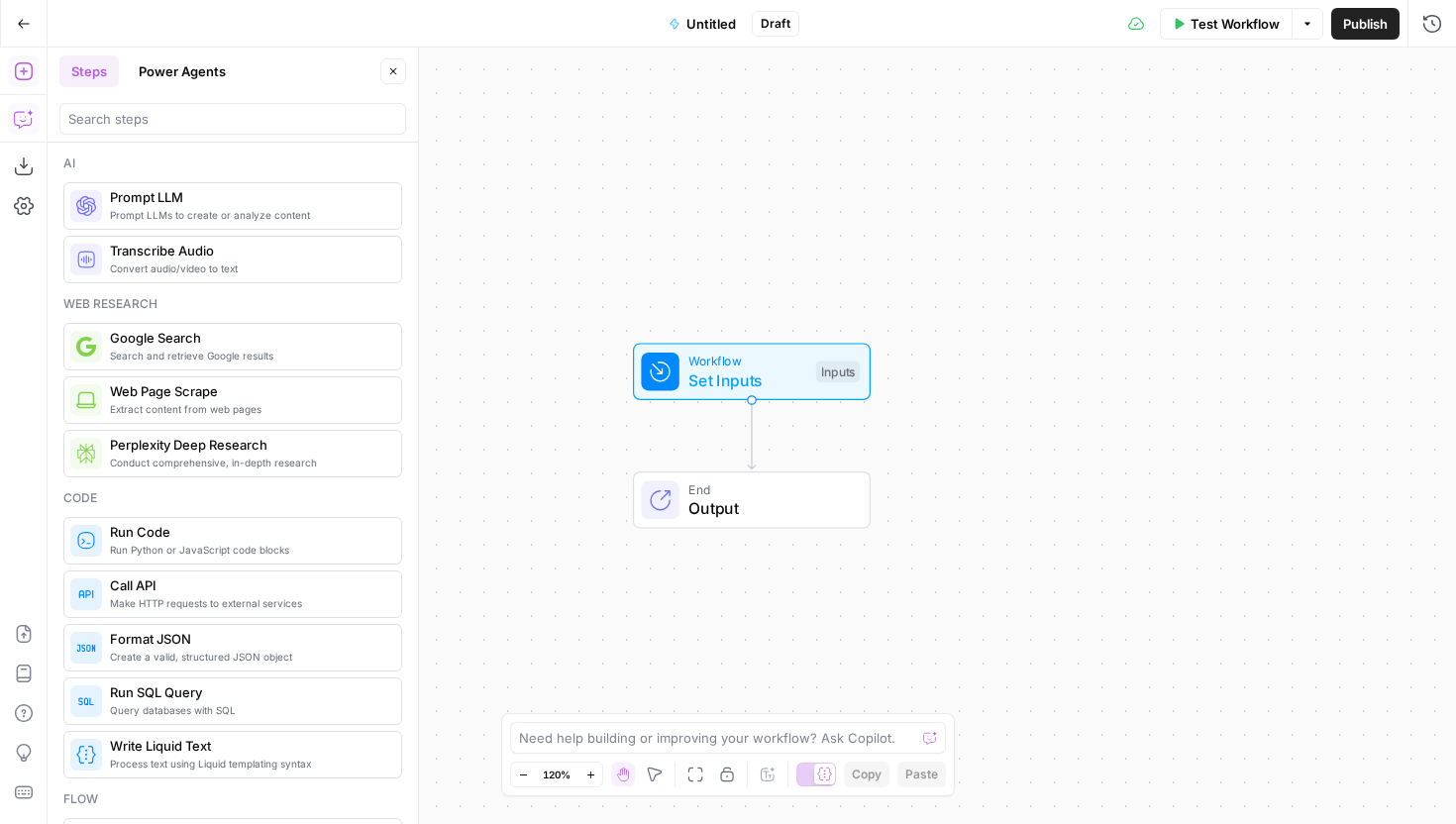 click on "Copilot" at bounding box center (24, 119) 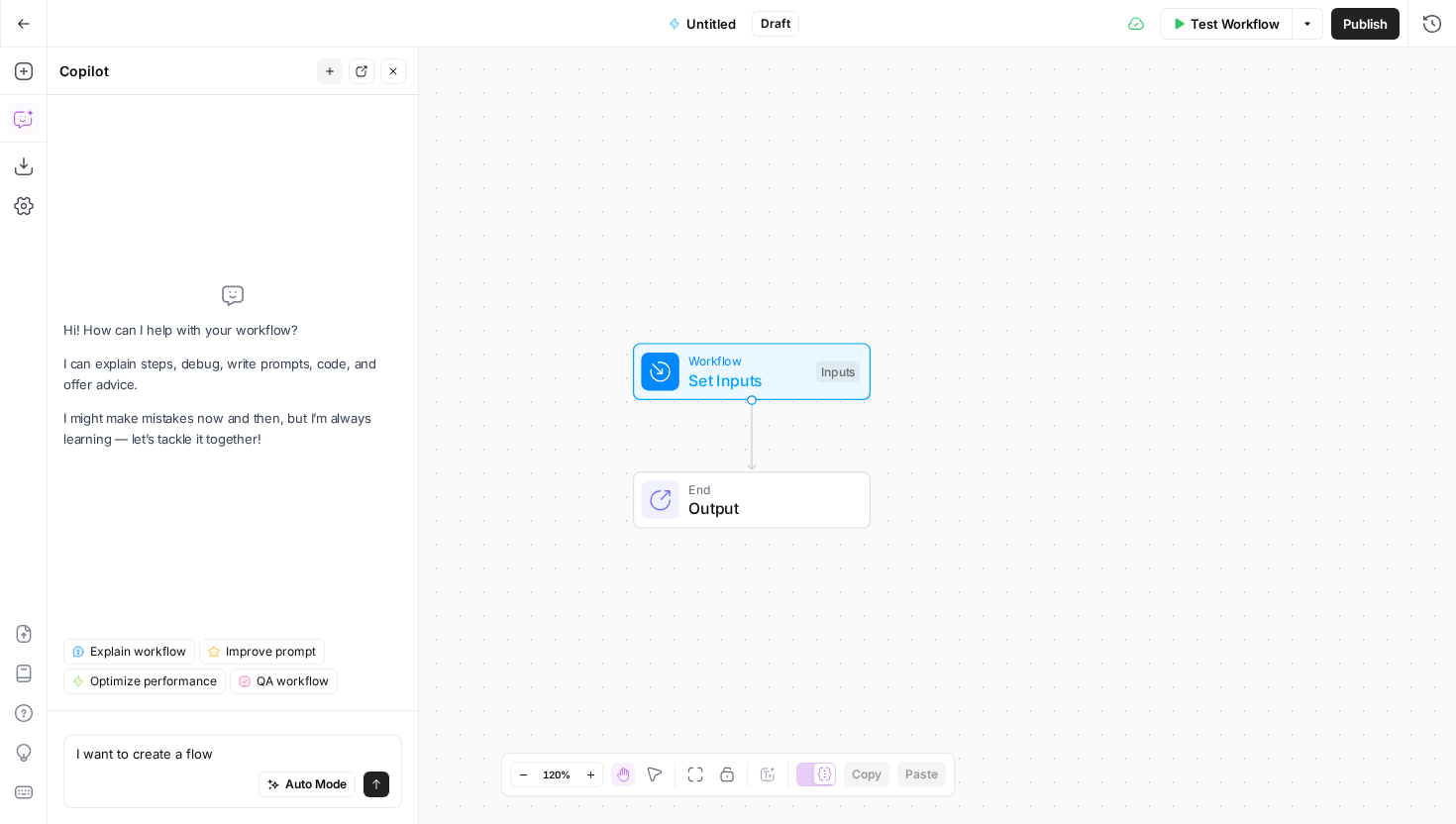 type on "I want to create a flow" 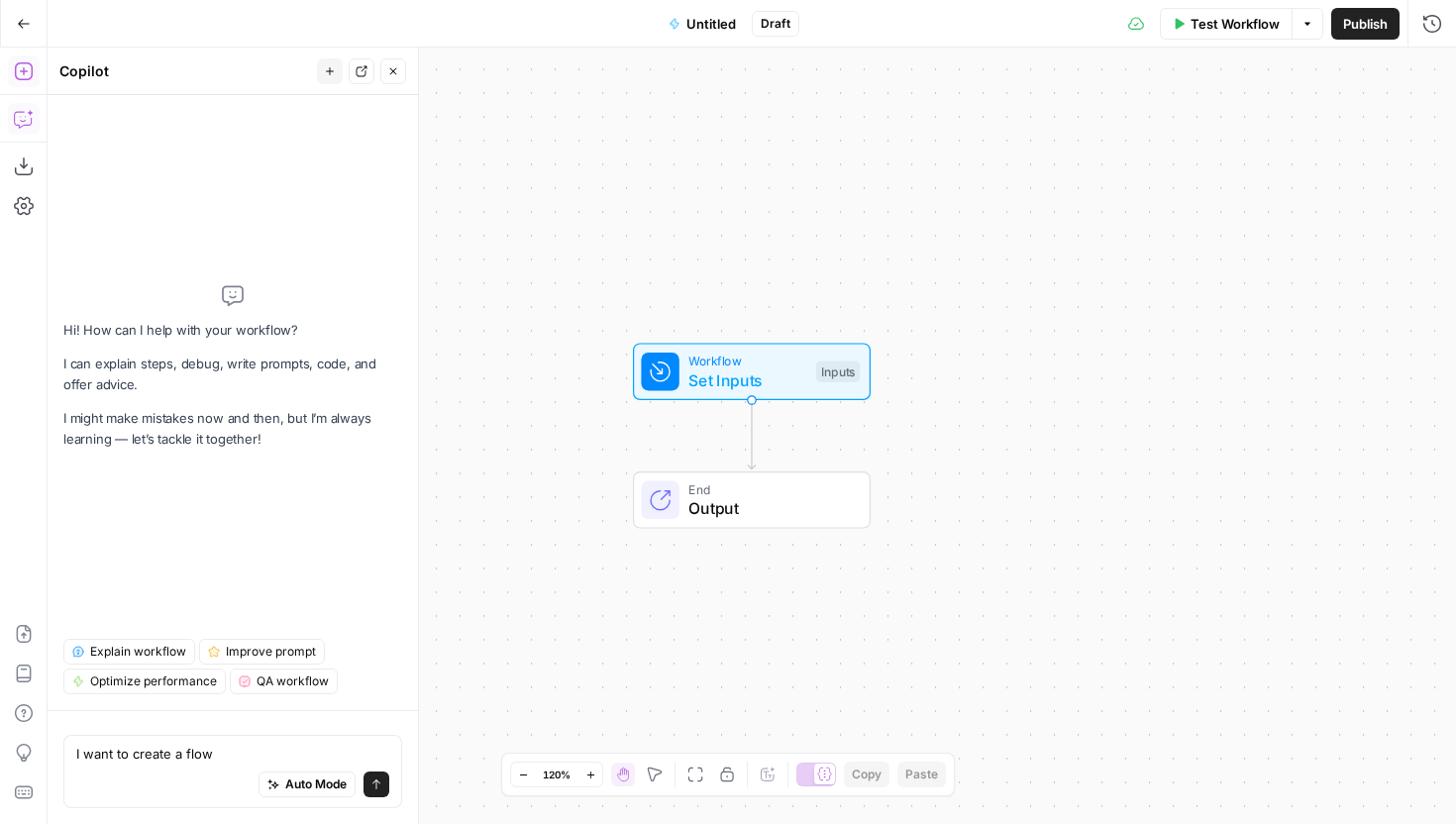 click 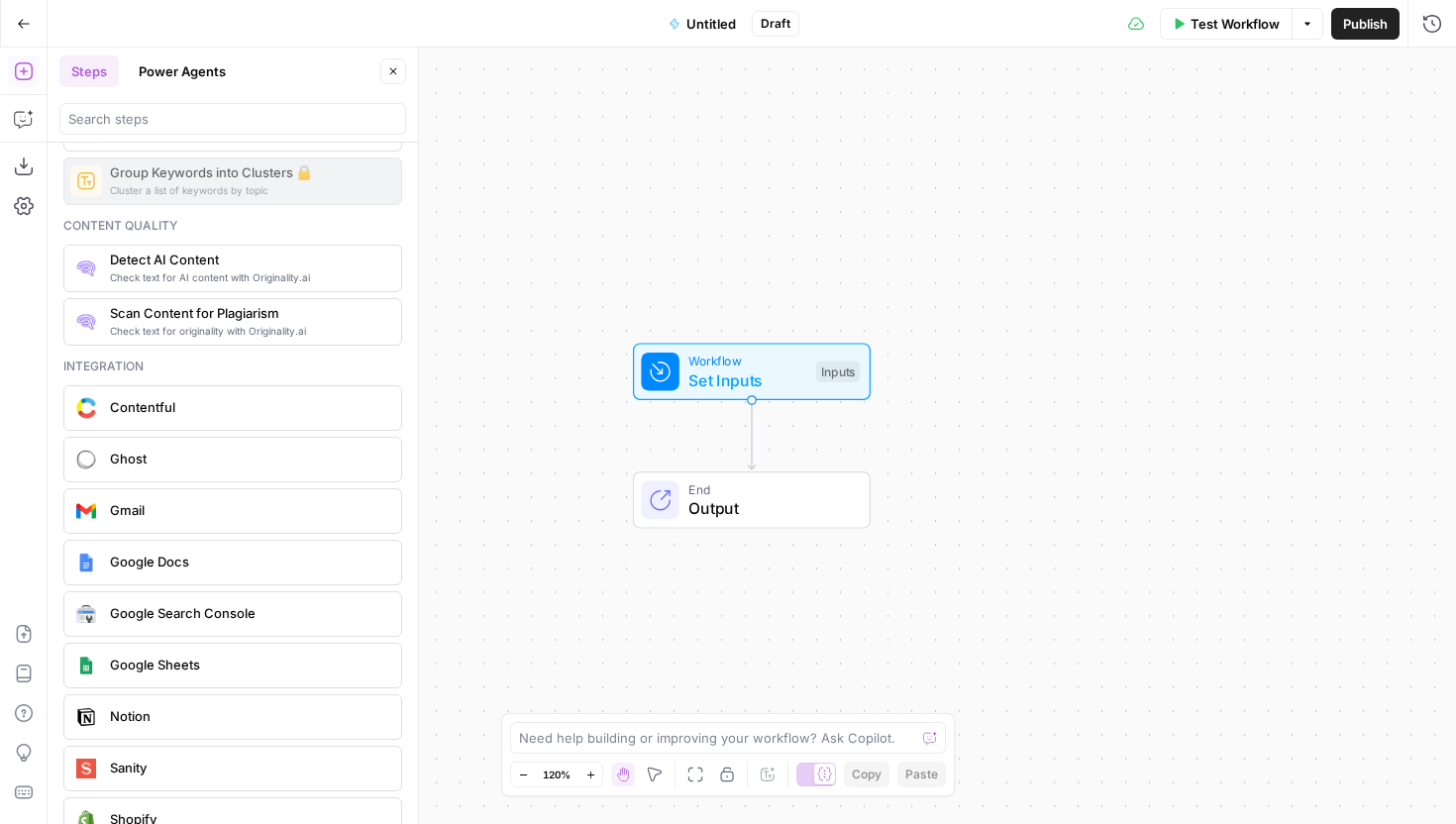 scroll, scrollTop: 3583, scrollLeft: 0, axis: vertical 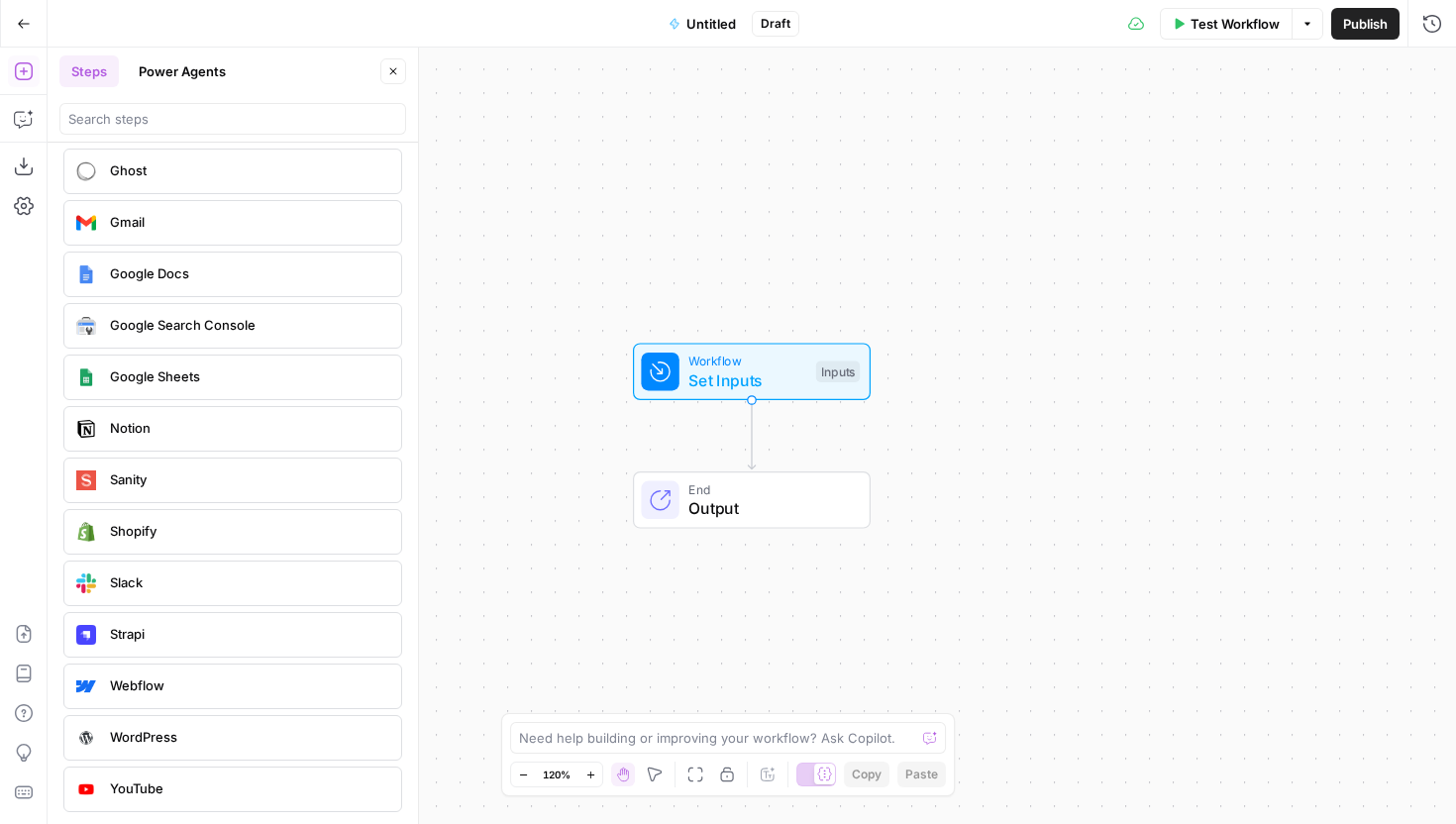 click on "Webflow" at bounding box center (248, 685) 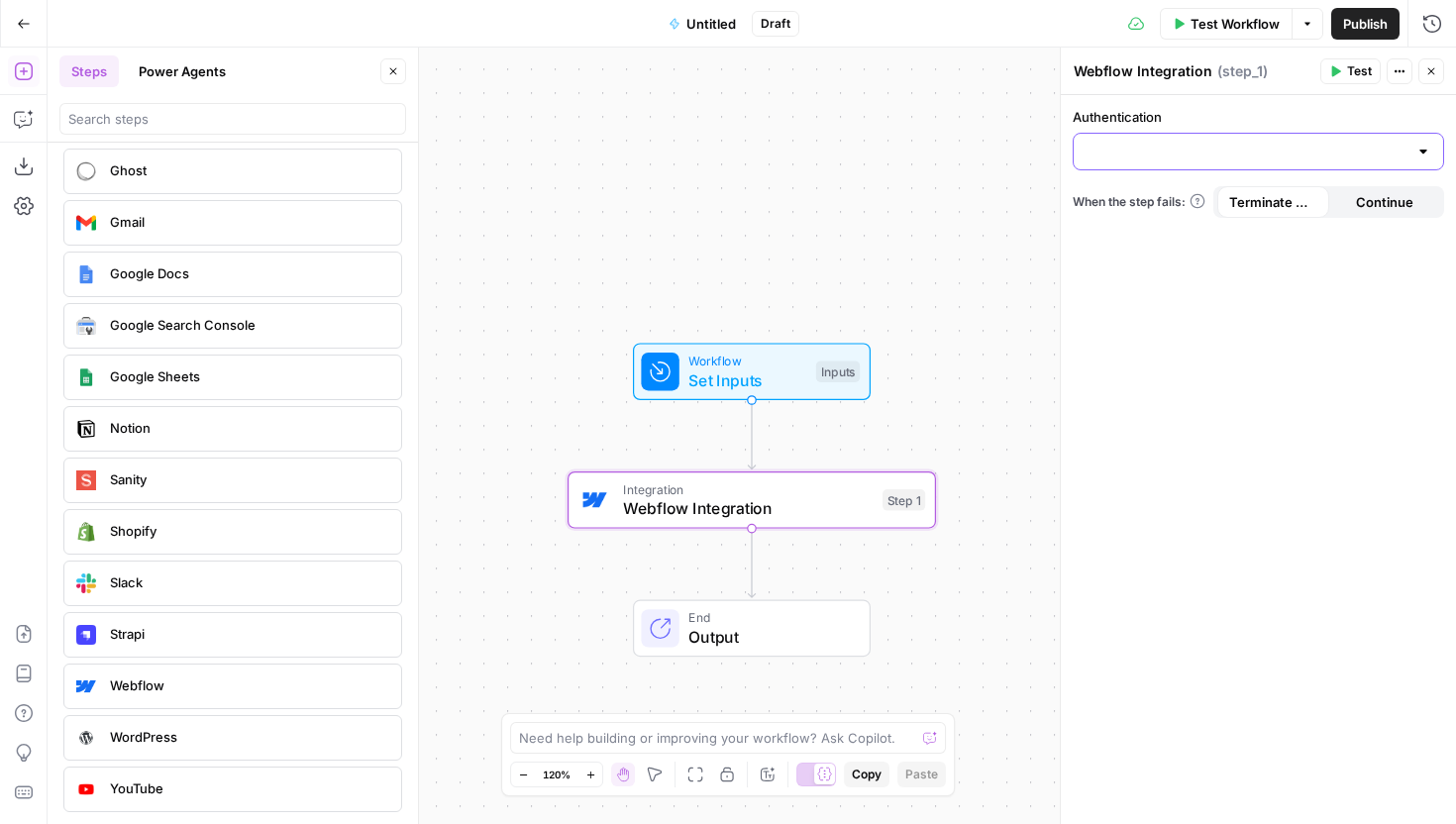 click on "Authentication" at bounding box center [1246, 152] 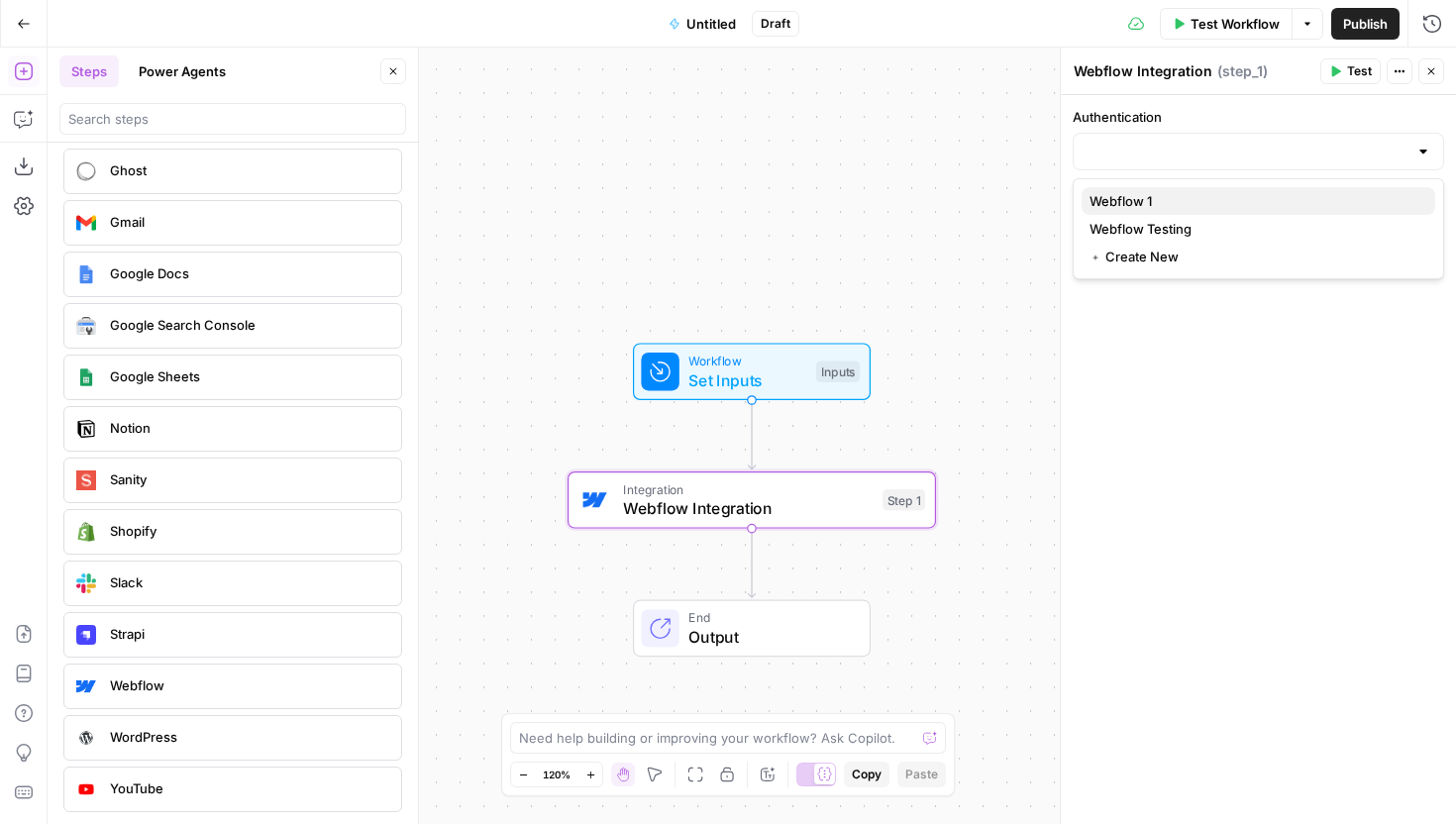 click on "Webflow 1" at bounding box center [1254, 201] 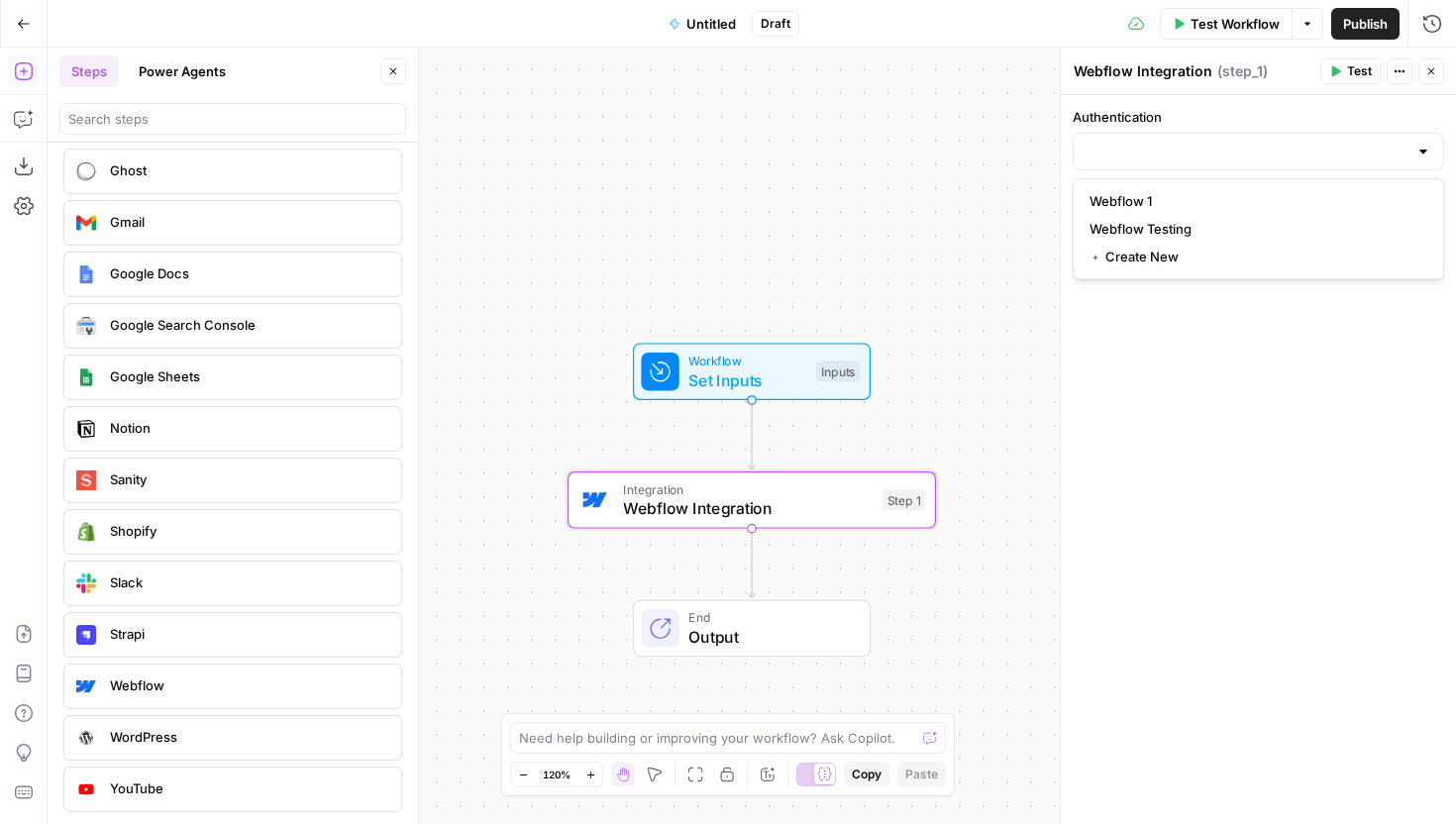 type on "Webflow 1" 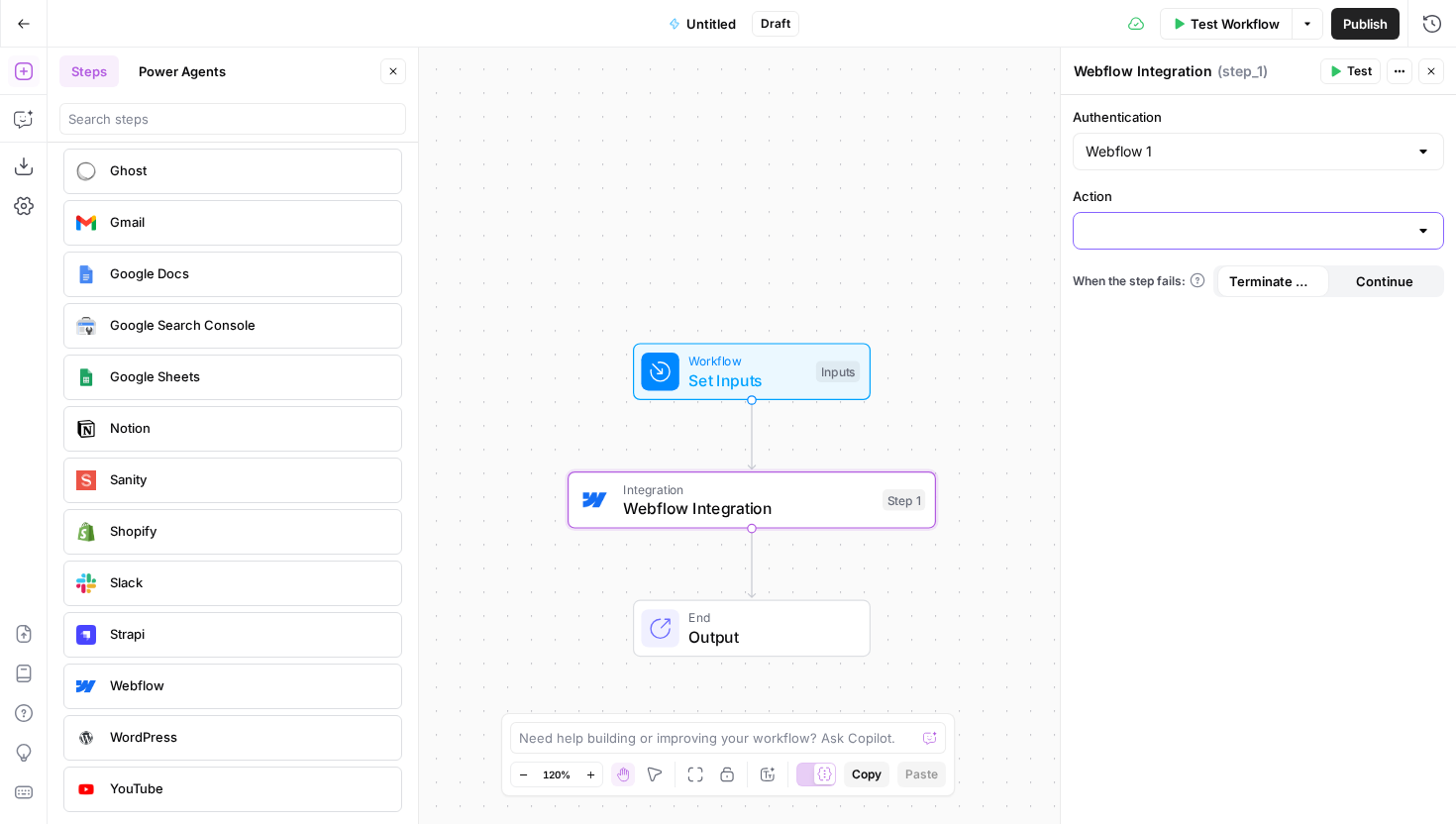 click on "Action" at bounding box center (1246, 231) 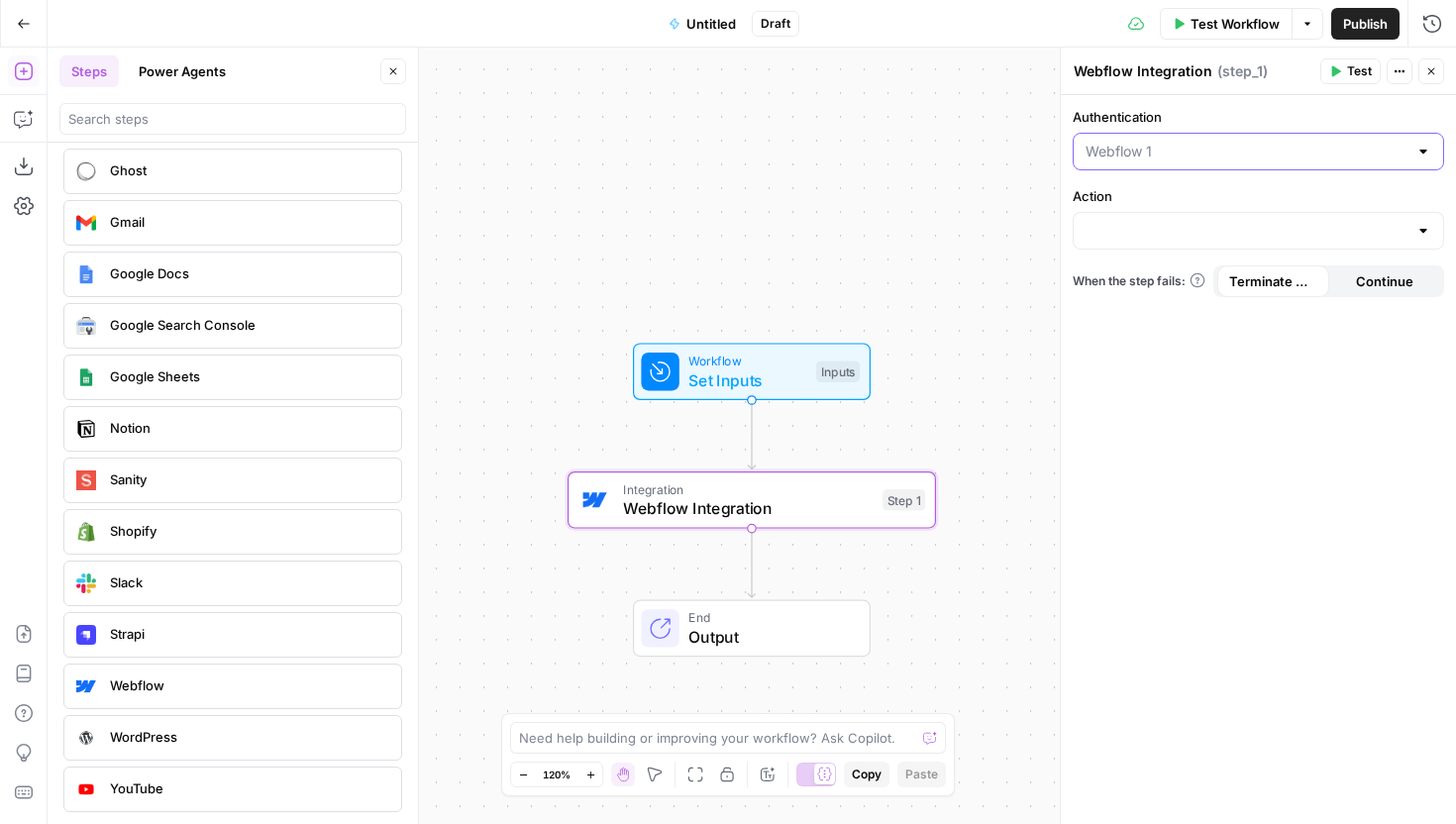 click on "Authentication" at bounding box center (1246, 152) 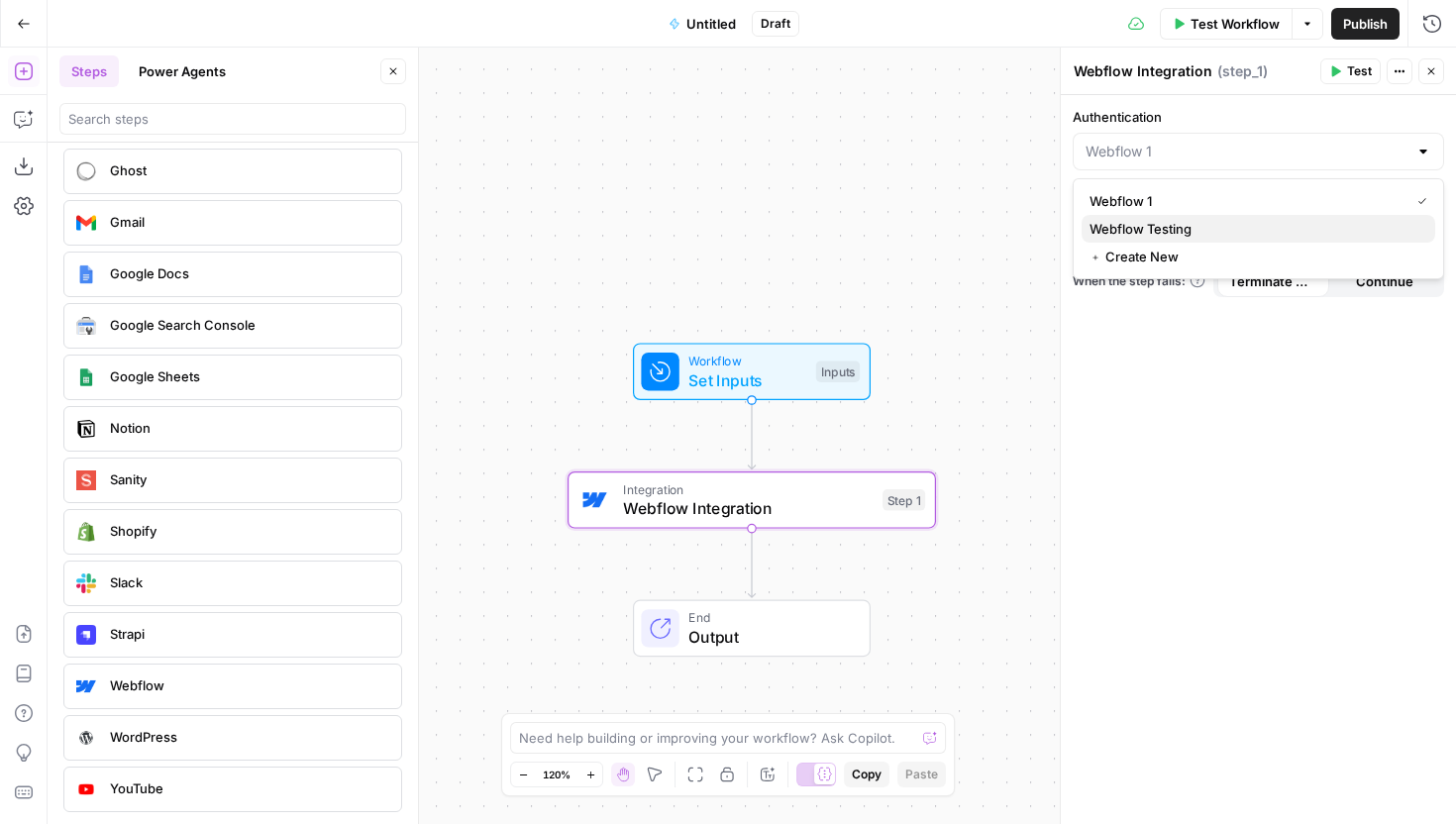 click on "Webflow Testing" at bounding box center (1254, 229) 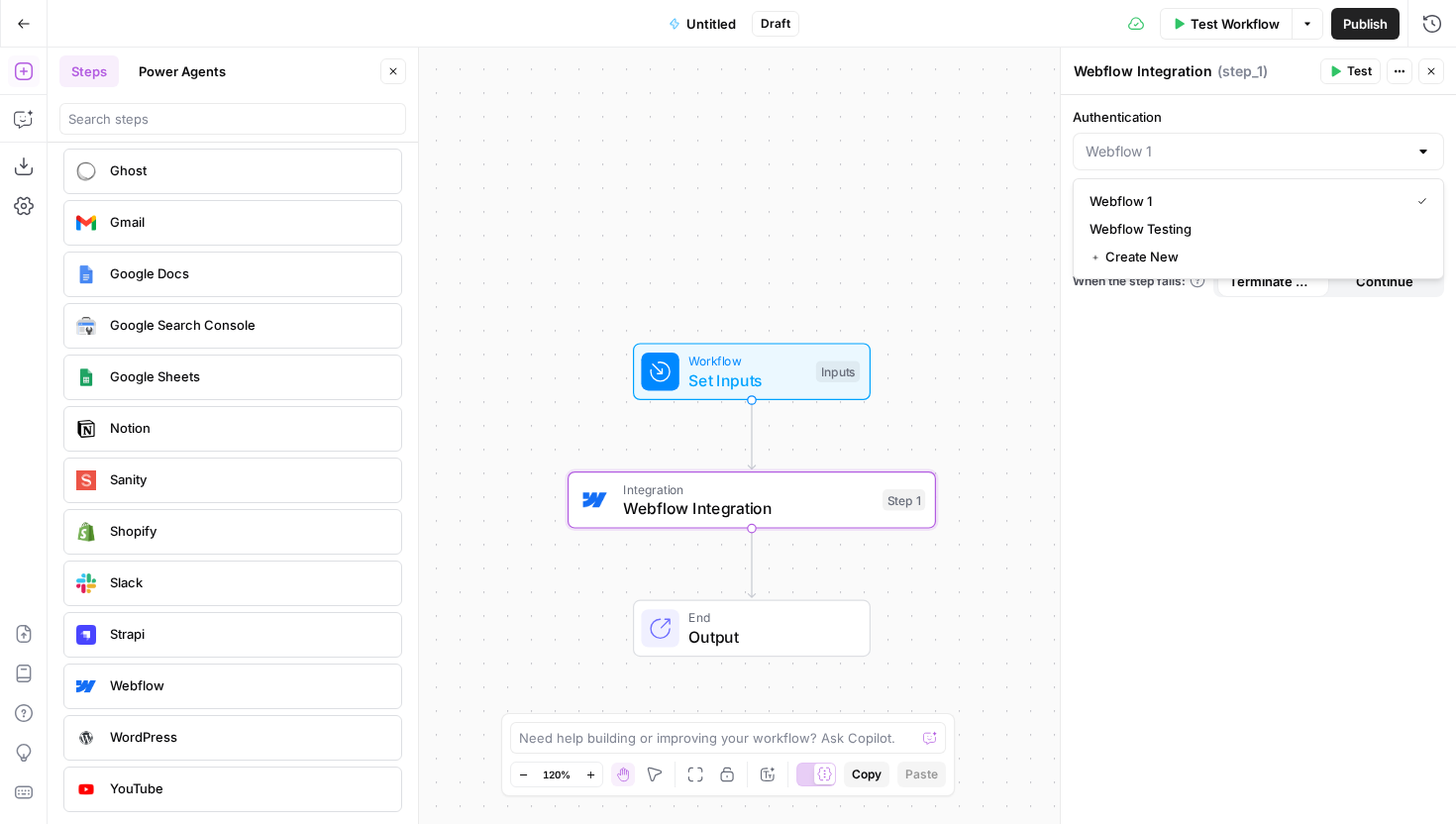 type on "Webflow Testing" 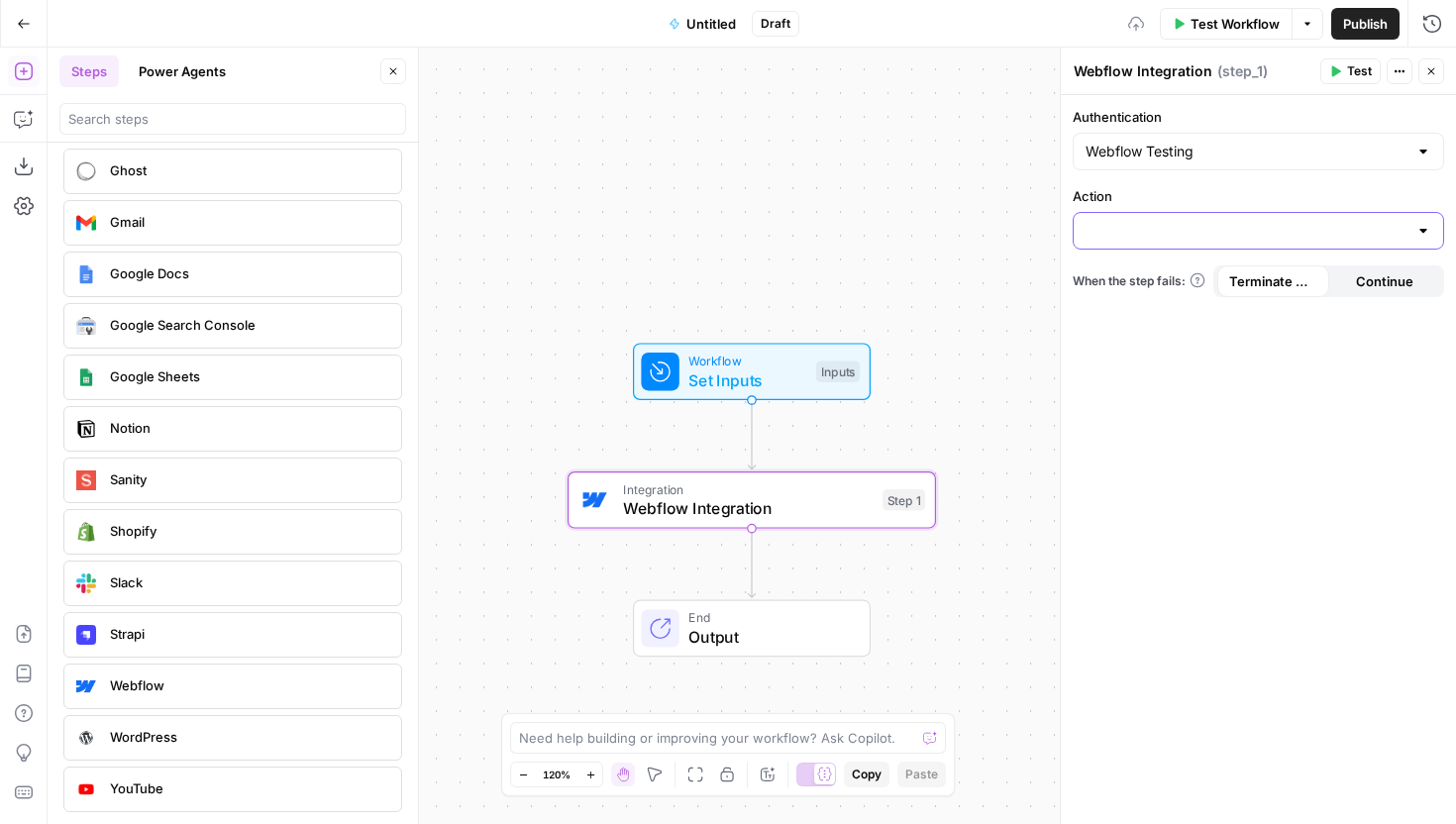 click on "Action" at bounding box center (1246, 231) 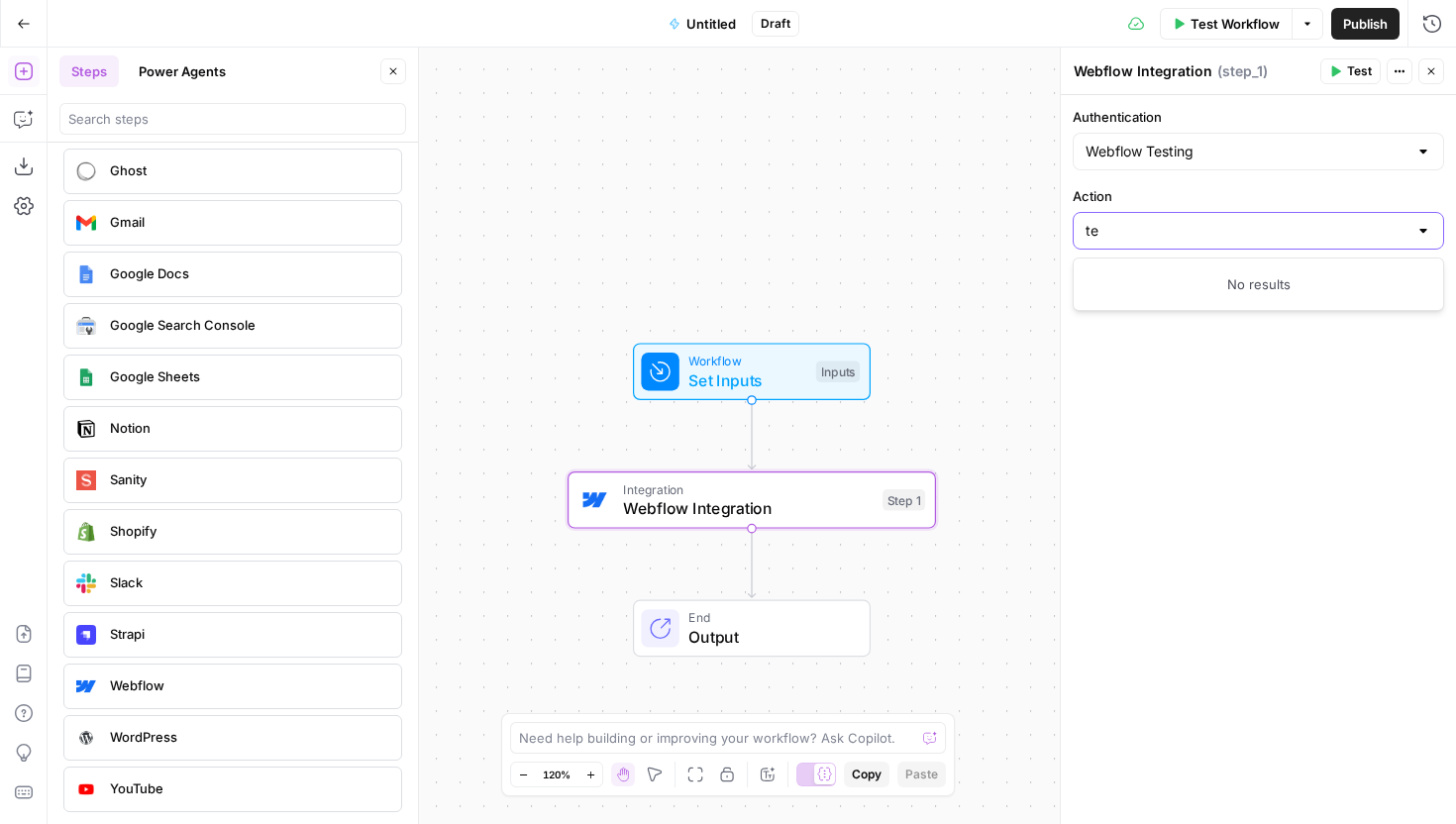 type on "t" 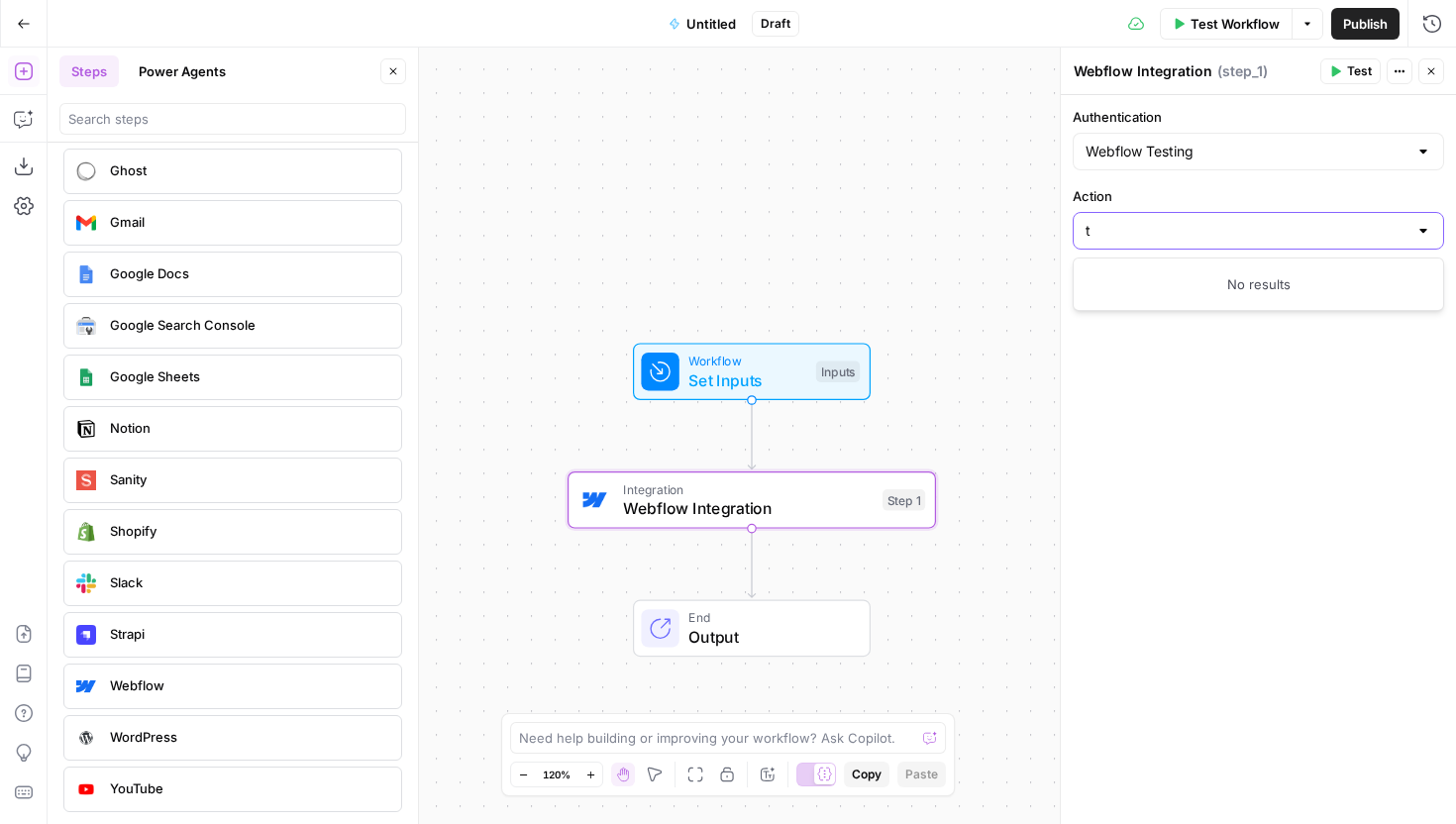 type 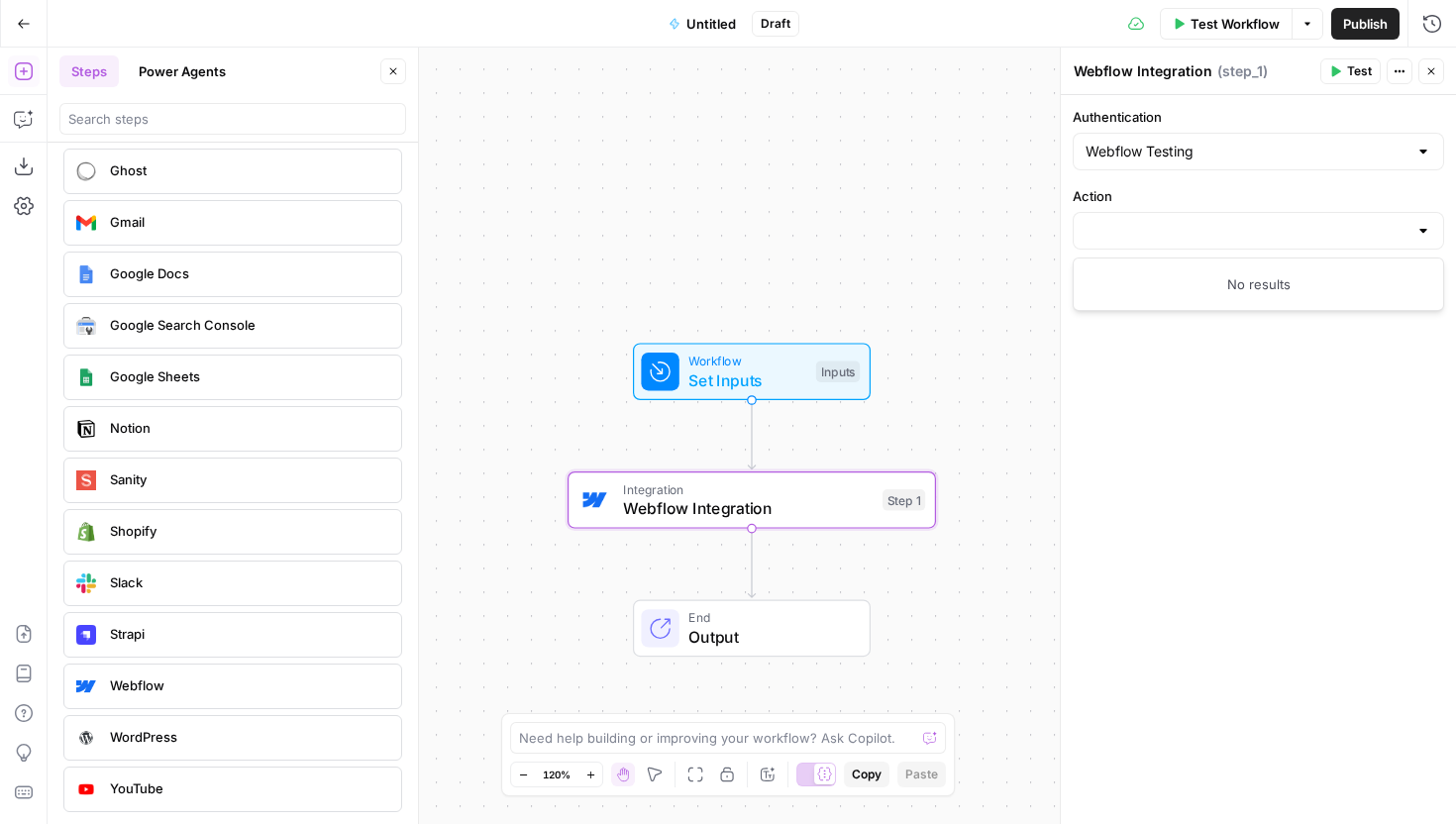 click on "Action" at bounding box center (1258, 196) 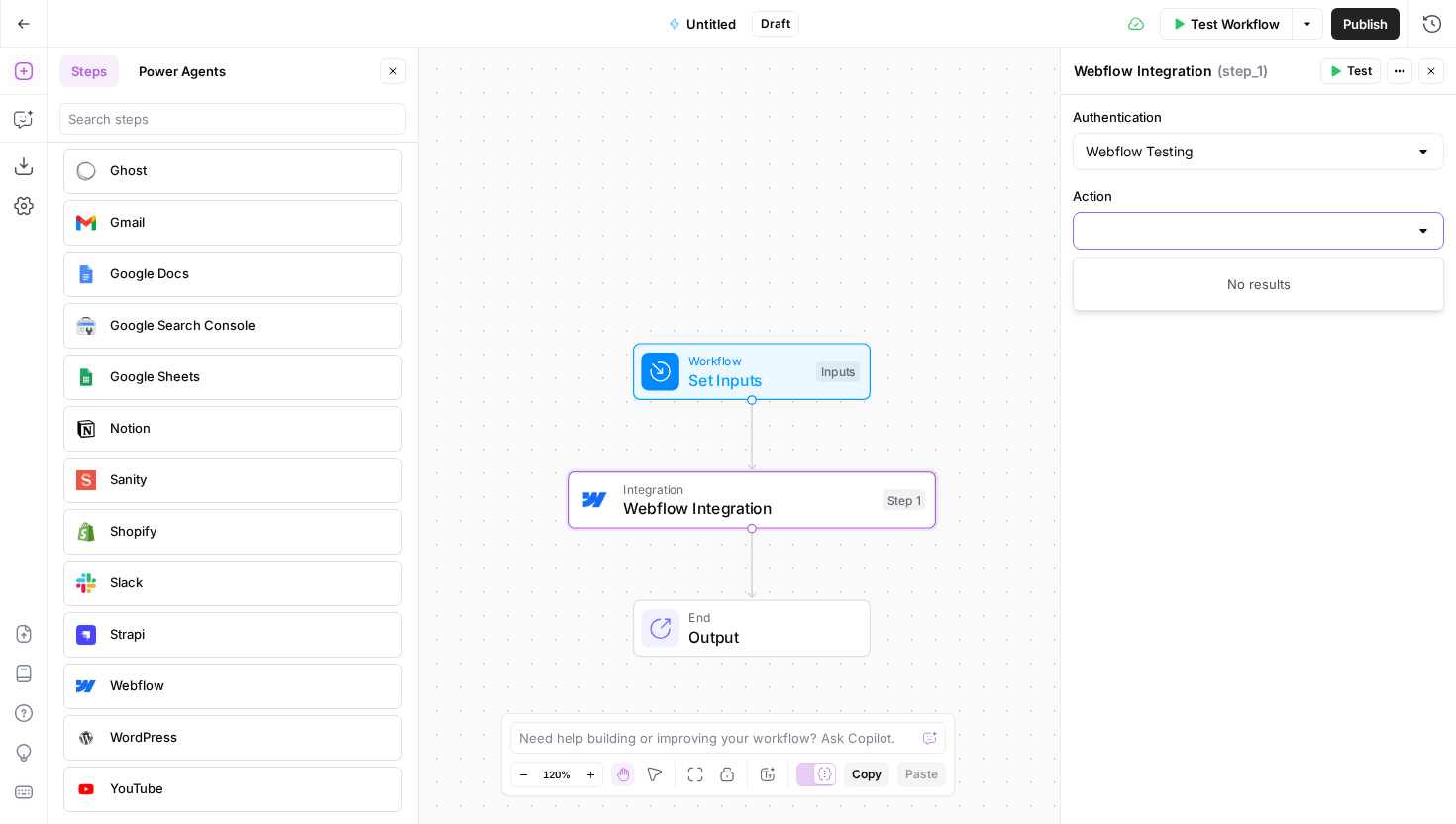 click on "Action" at bounding box center [1246, 231] 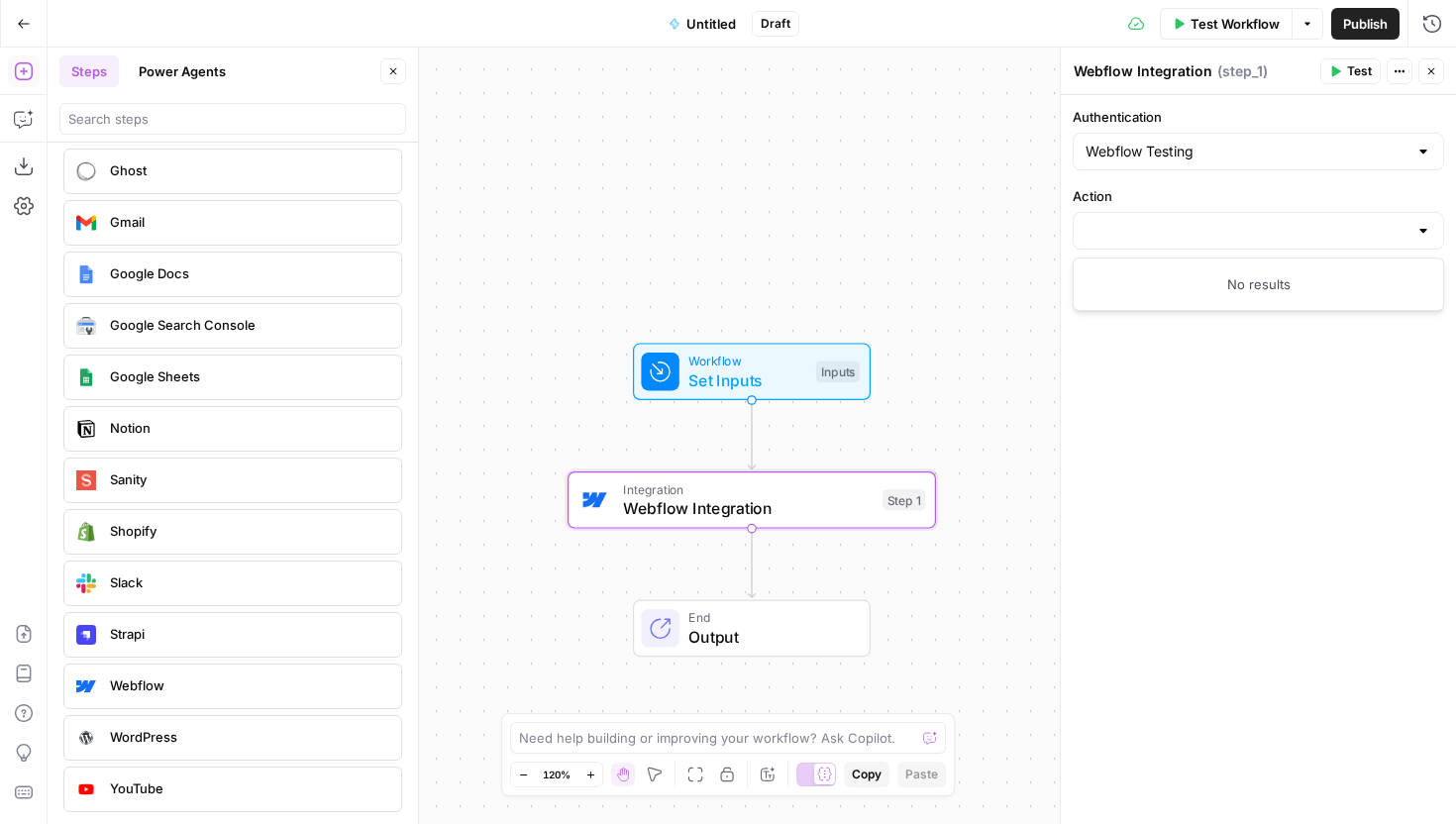 click on "Authentication Webflow Testing Action When the step fails: Terminate Workflow Continue" at bounding box center (1258, 460) 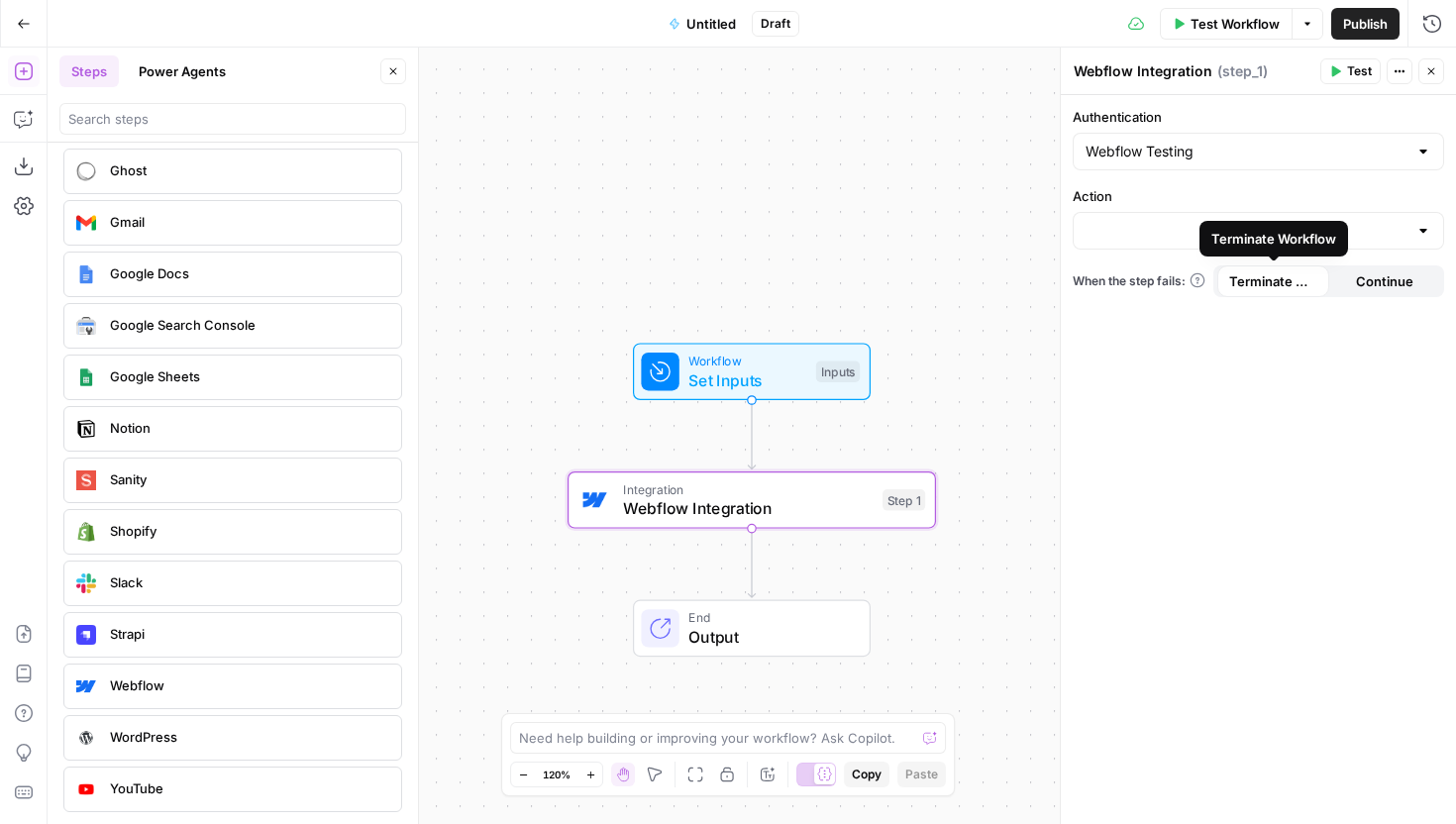 click on "Continue" at bounding box center (1385, 281) 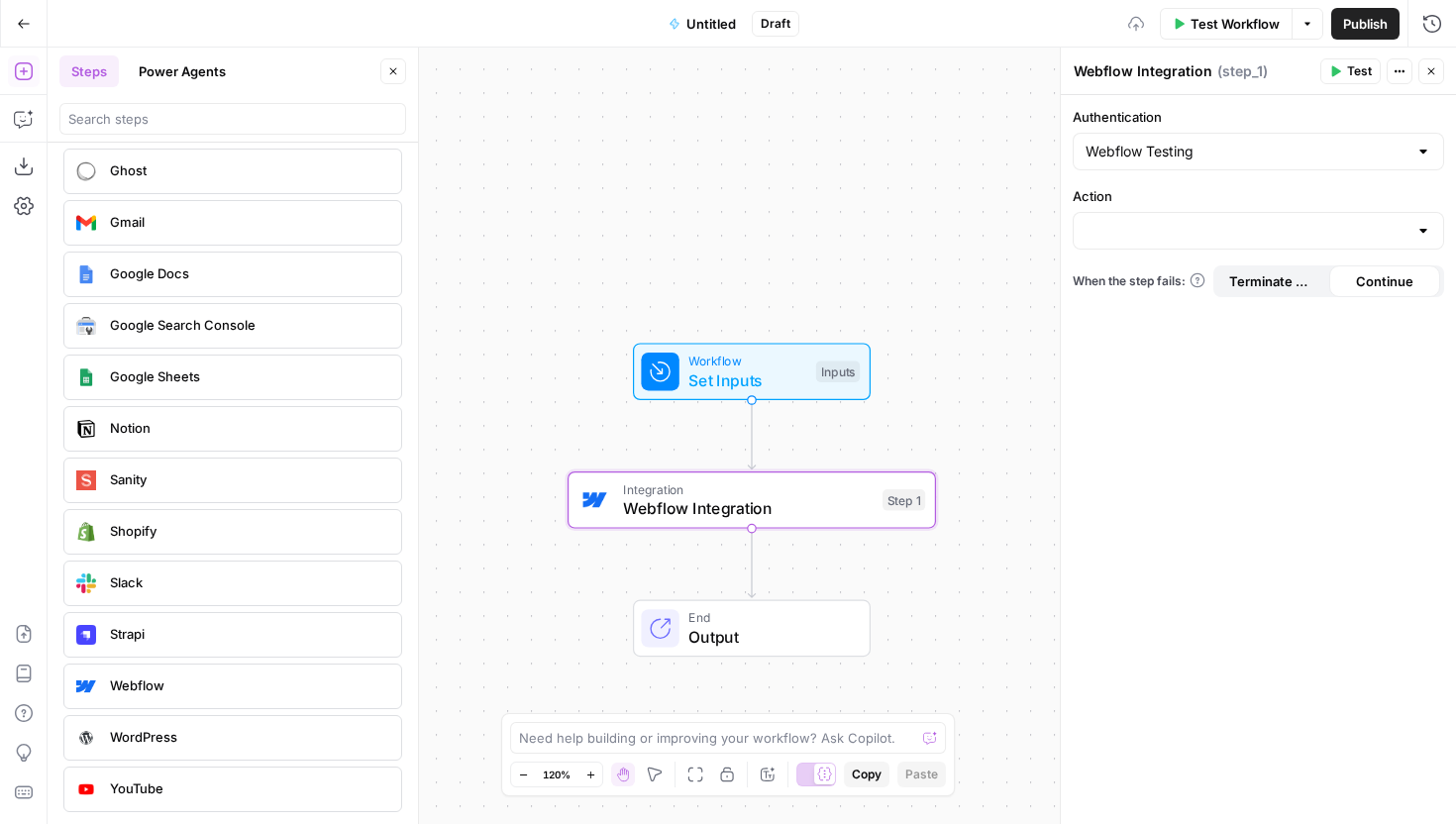 click on "Terminate Workflow" at bounding box center [1273, 281] 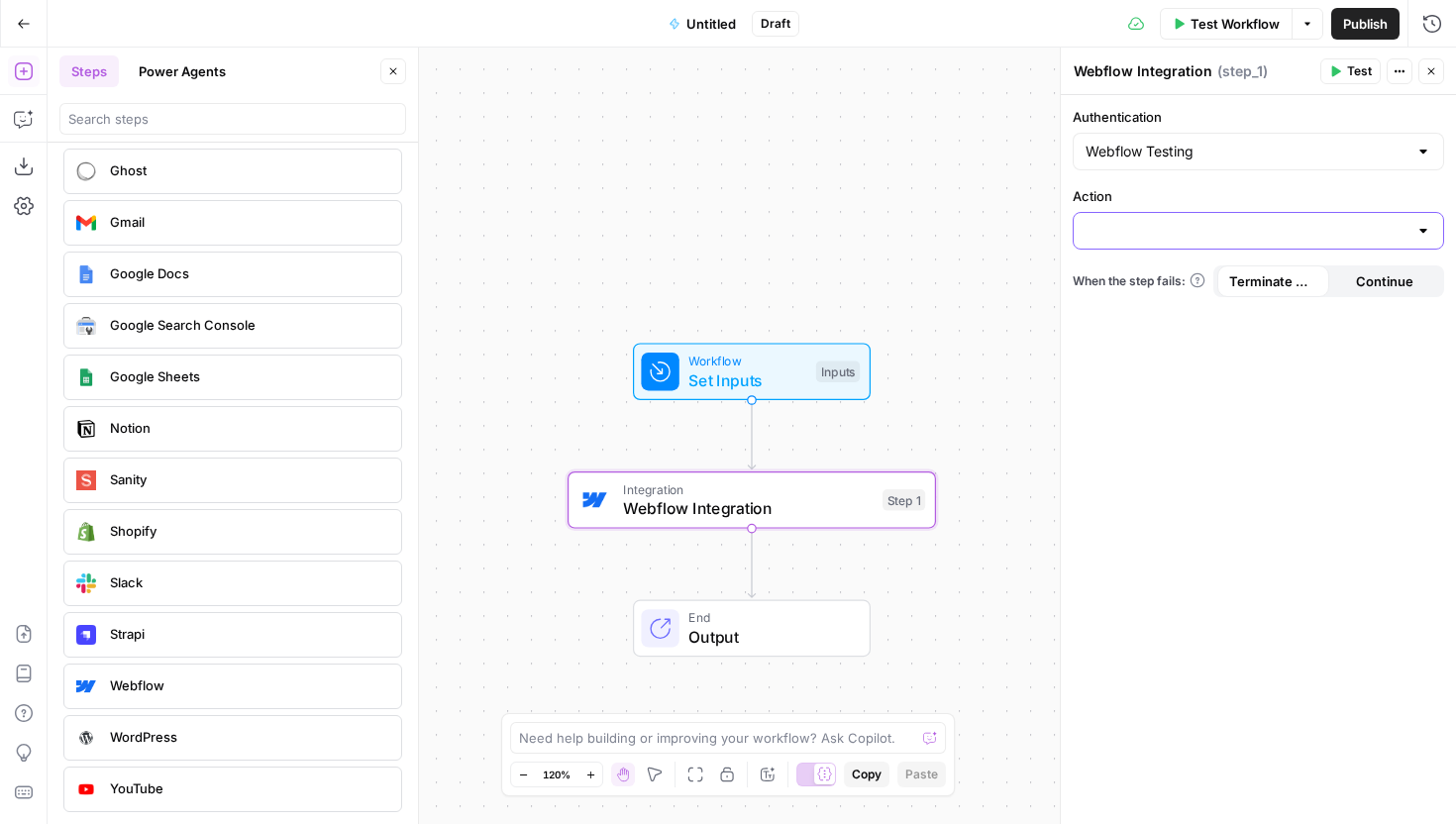 click on "Action" at bounding box center [1246, 231] 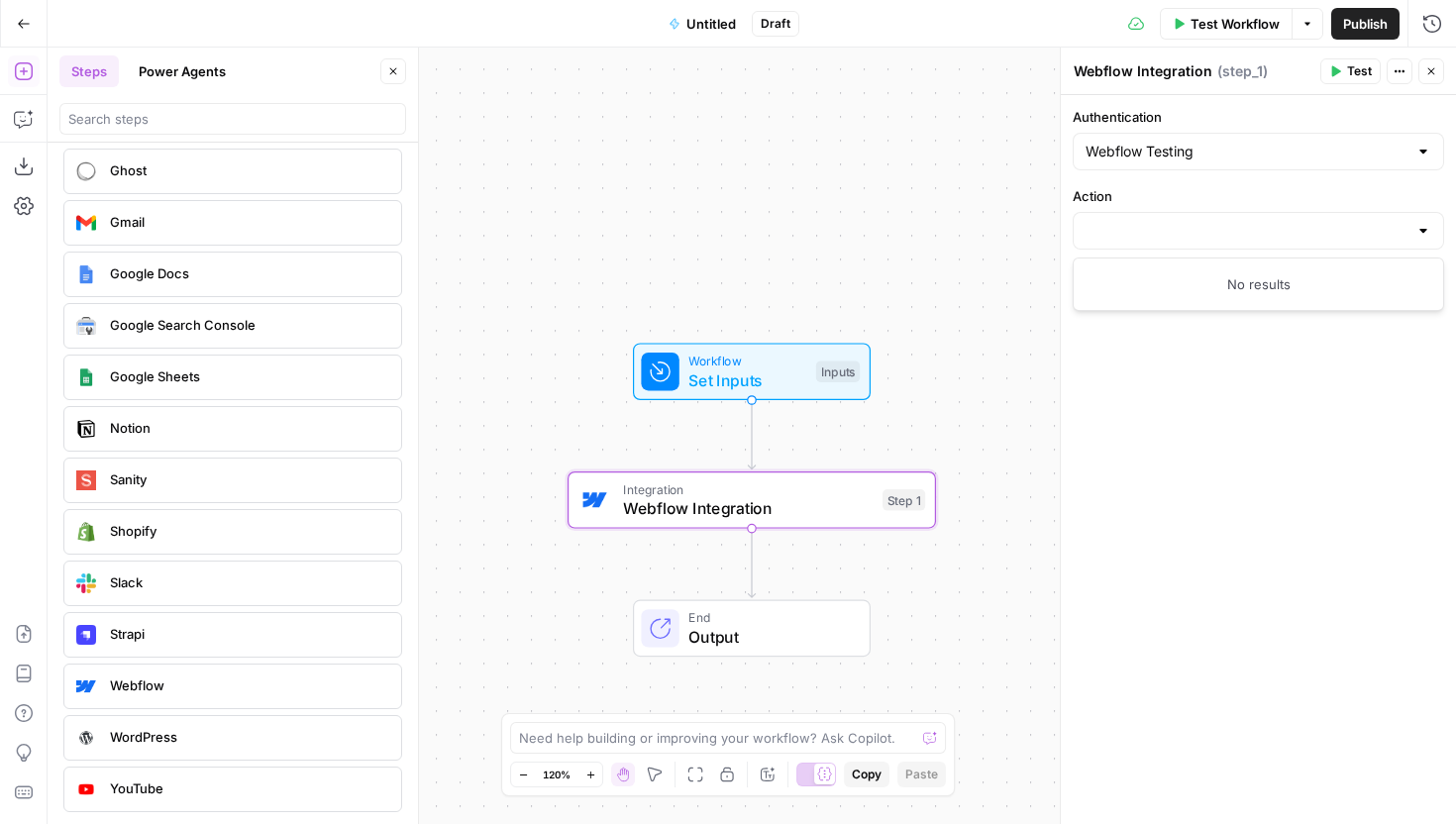 click at bounding box center (1423, 231) 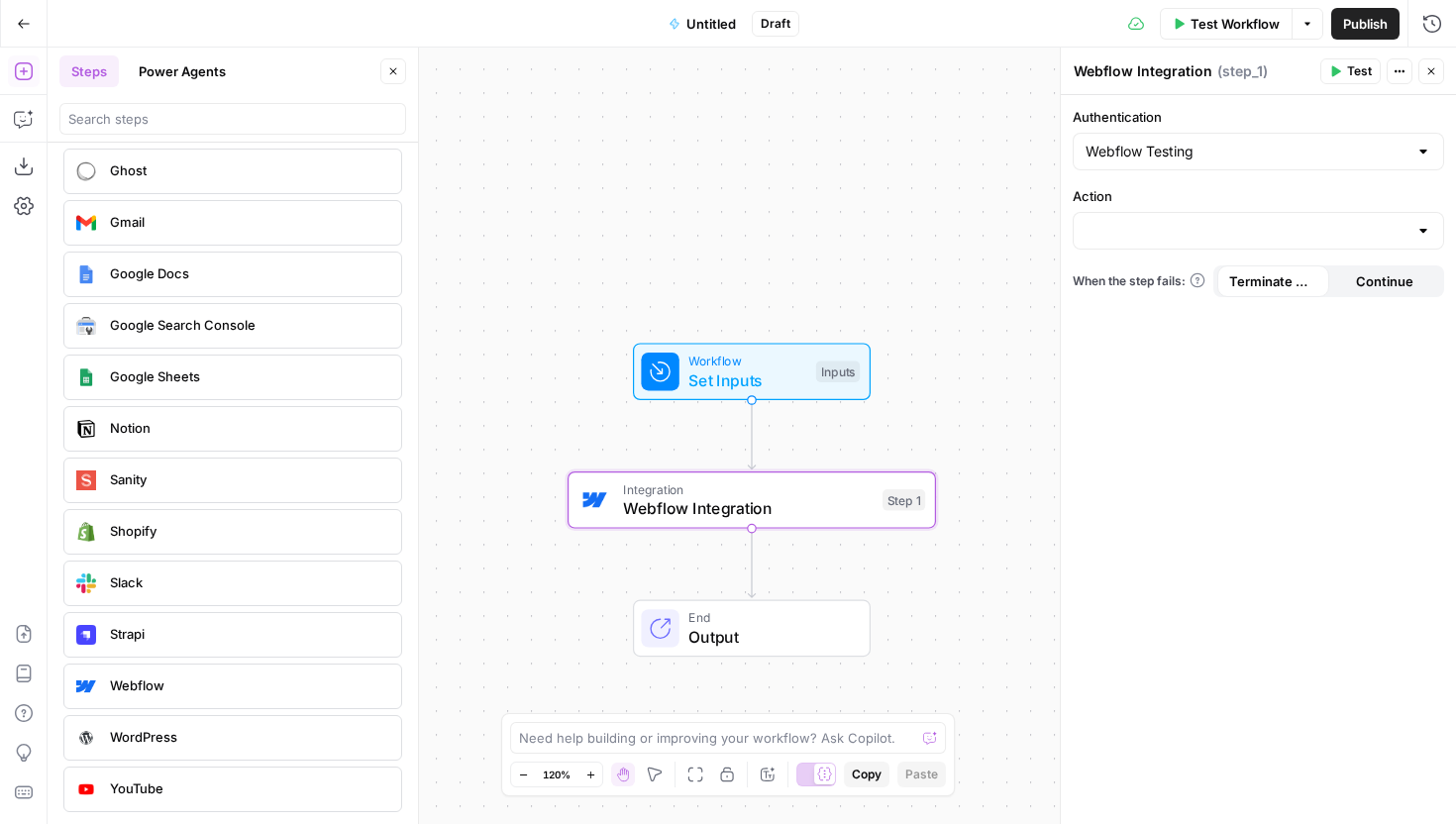 click at bounding box center [1423, 152] 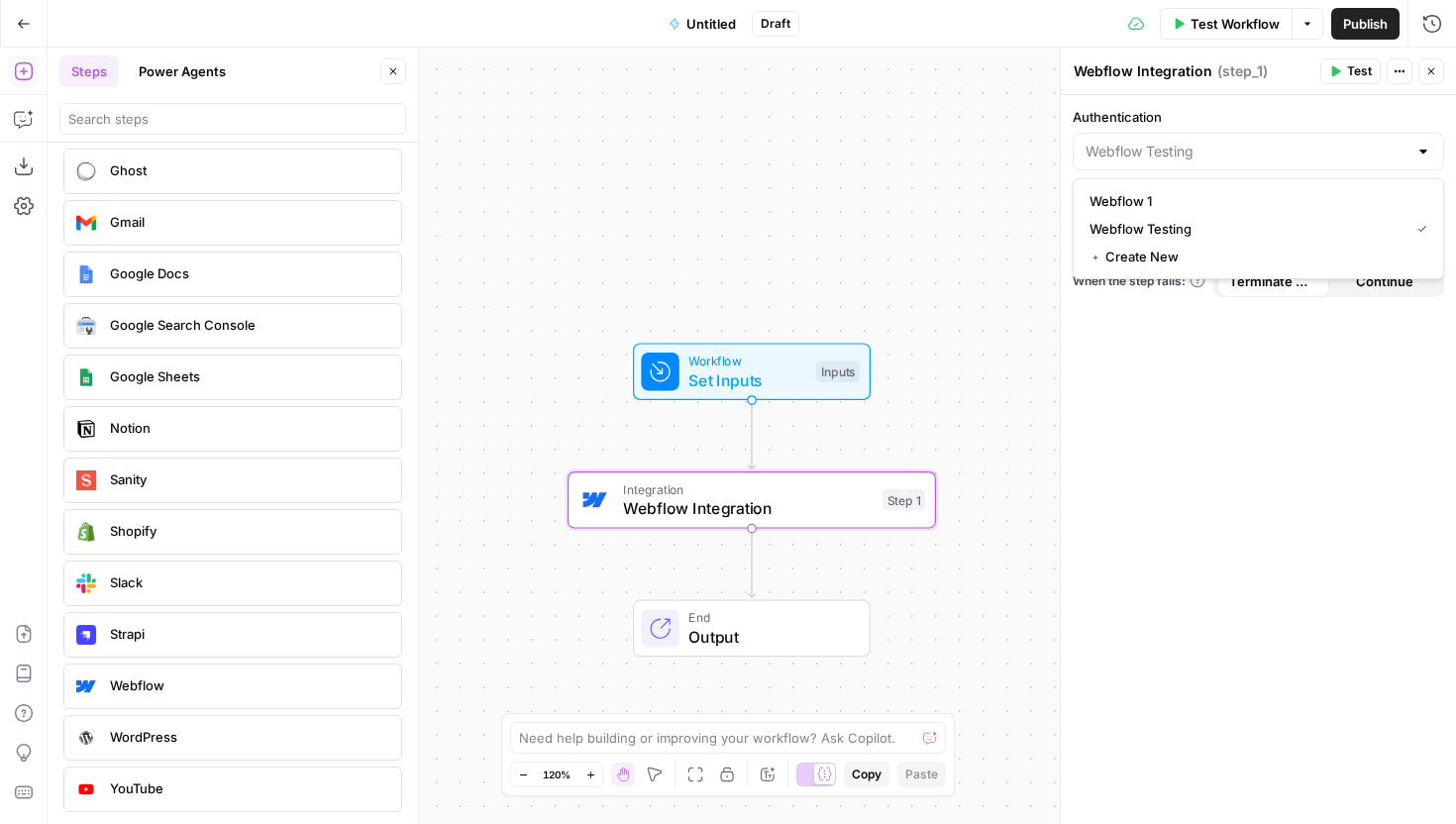 click at bounding box center [1423, 152] 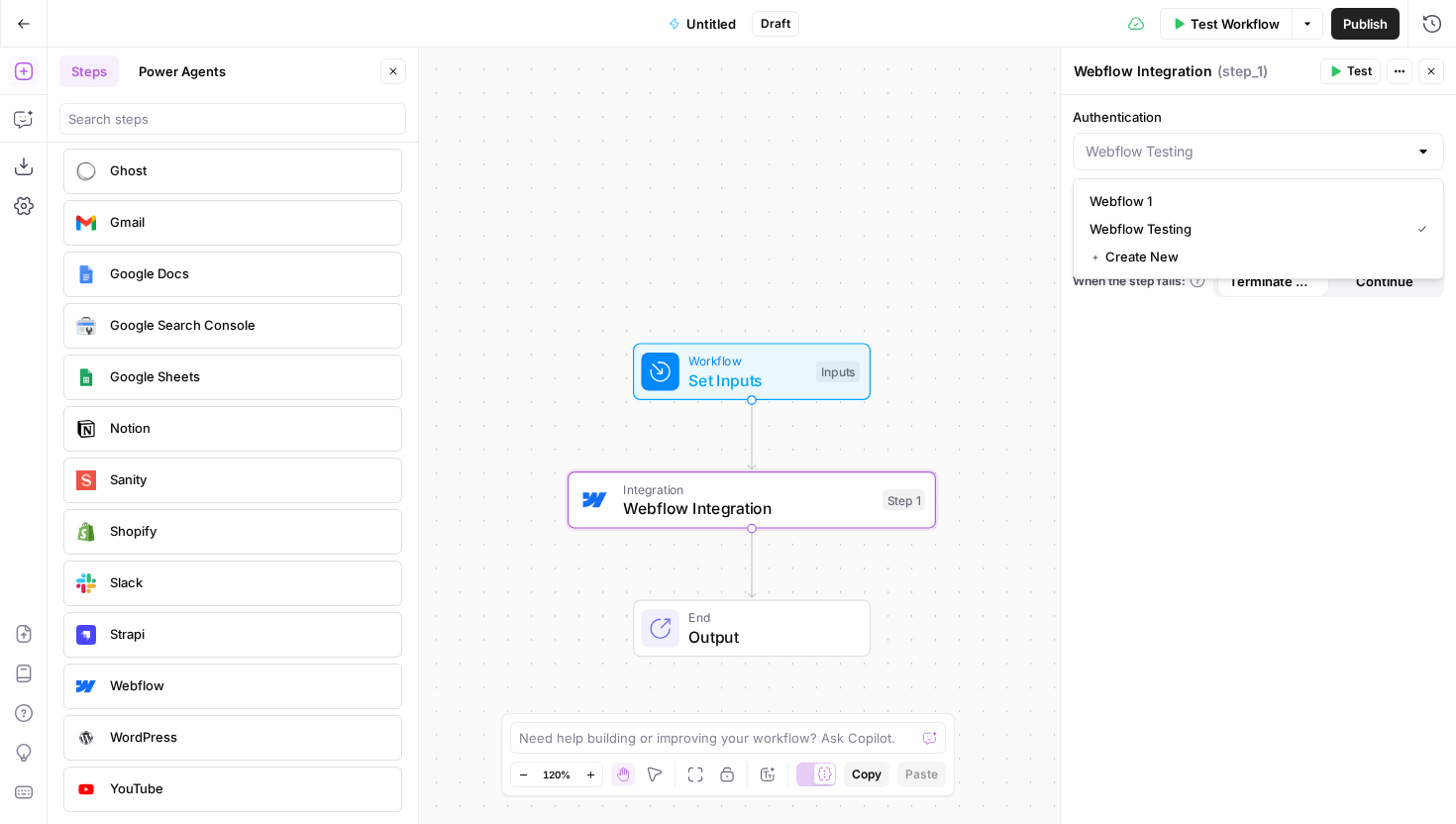 type on "Webflow Testing" 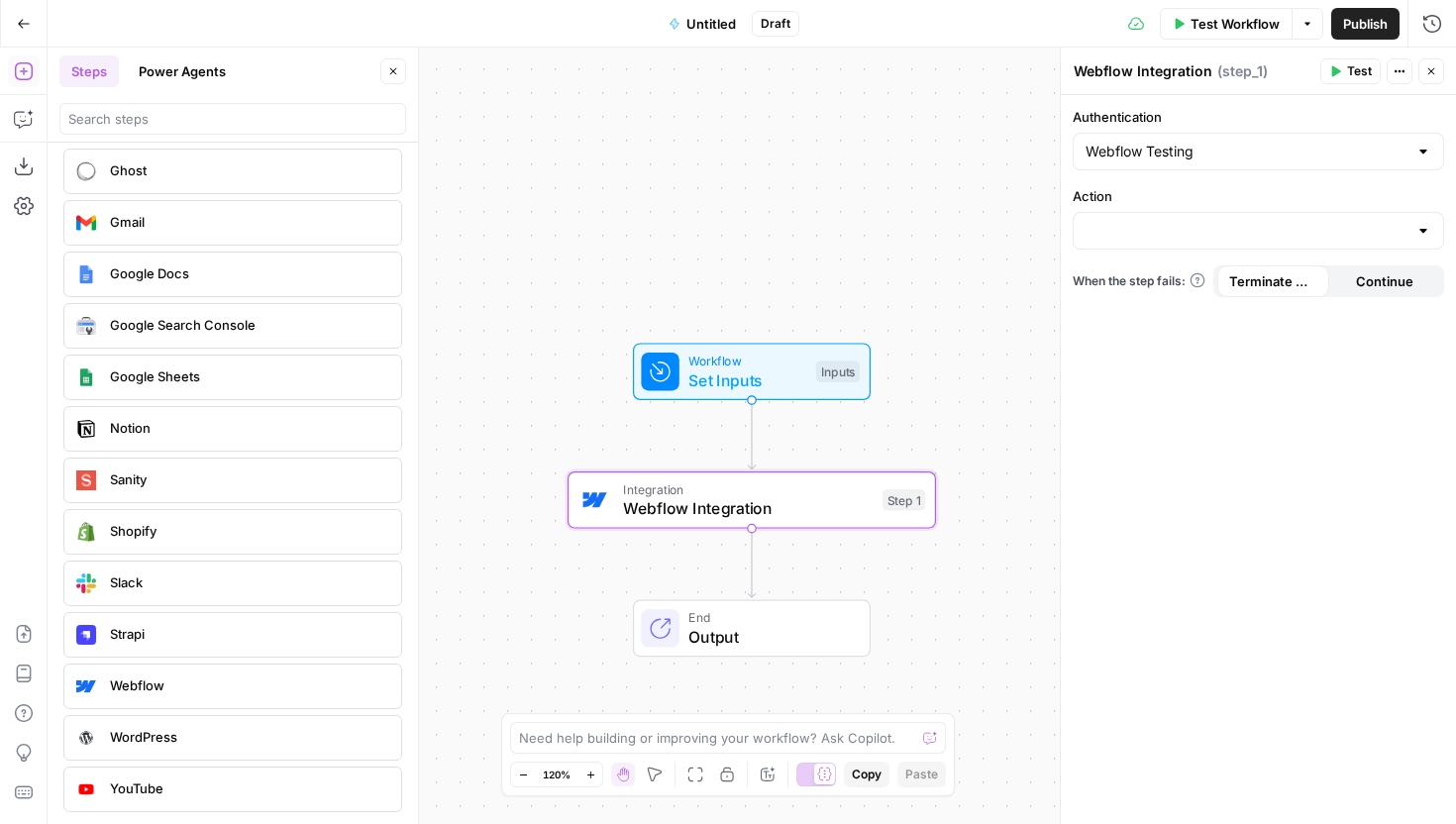 click on "Authentication Webflow Testing Action When the step fails: Terminate Workflow Continue" at bounding box center (1258, 460) 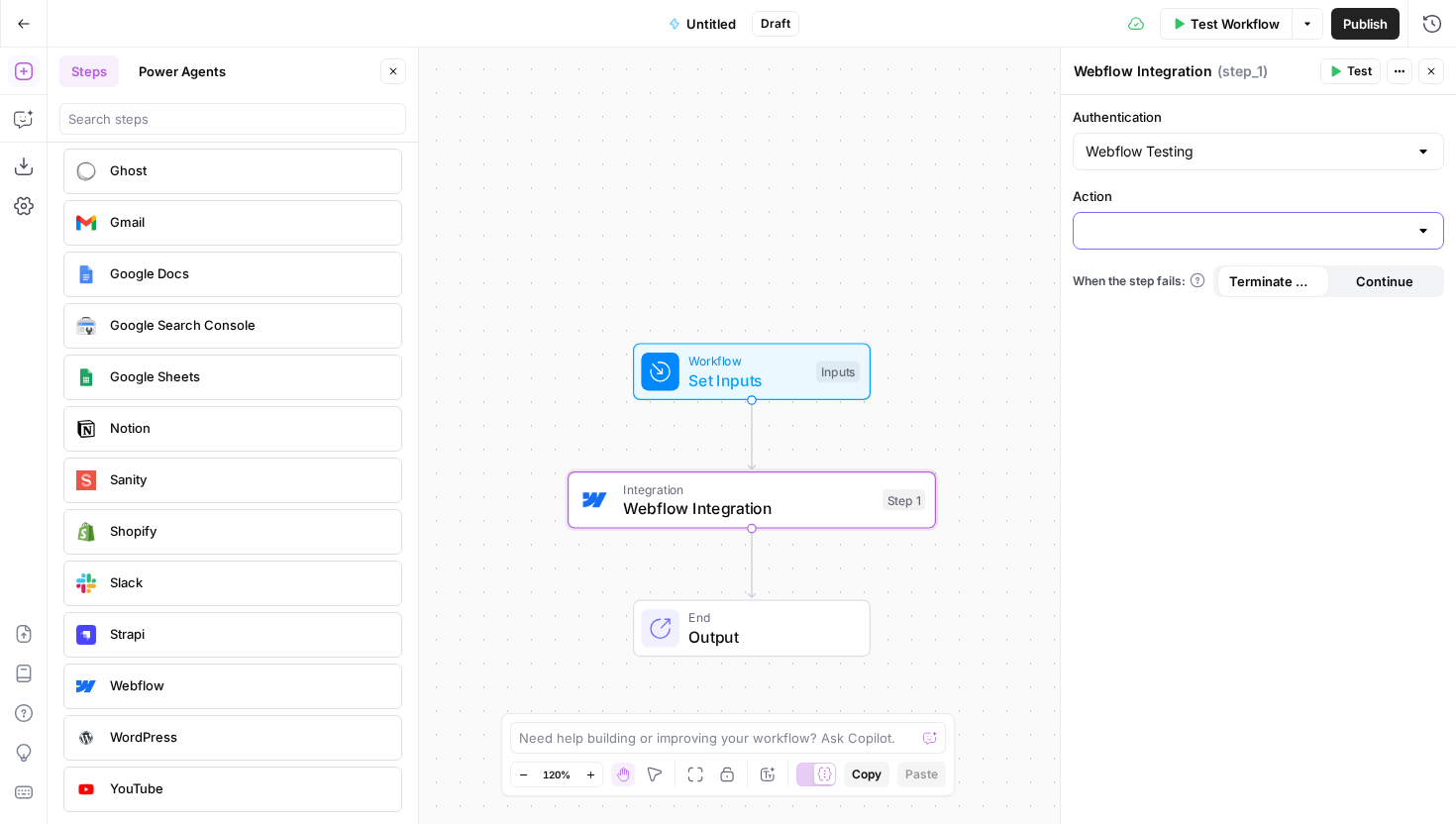 click on "Action" at bounding box center [1246, 231] 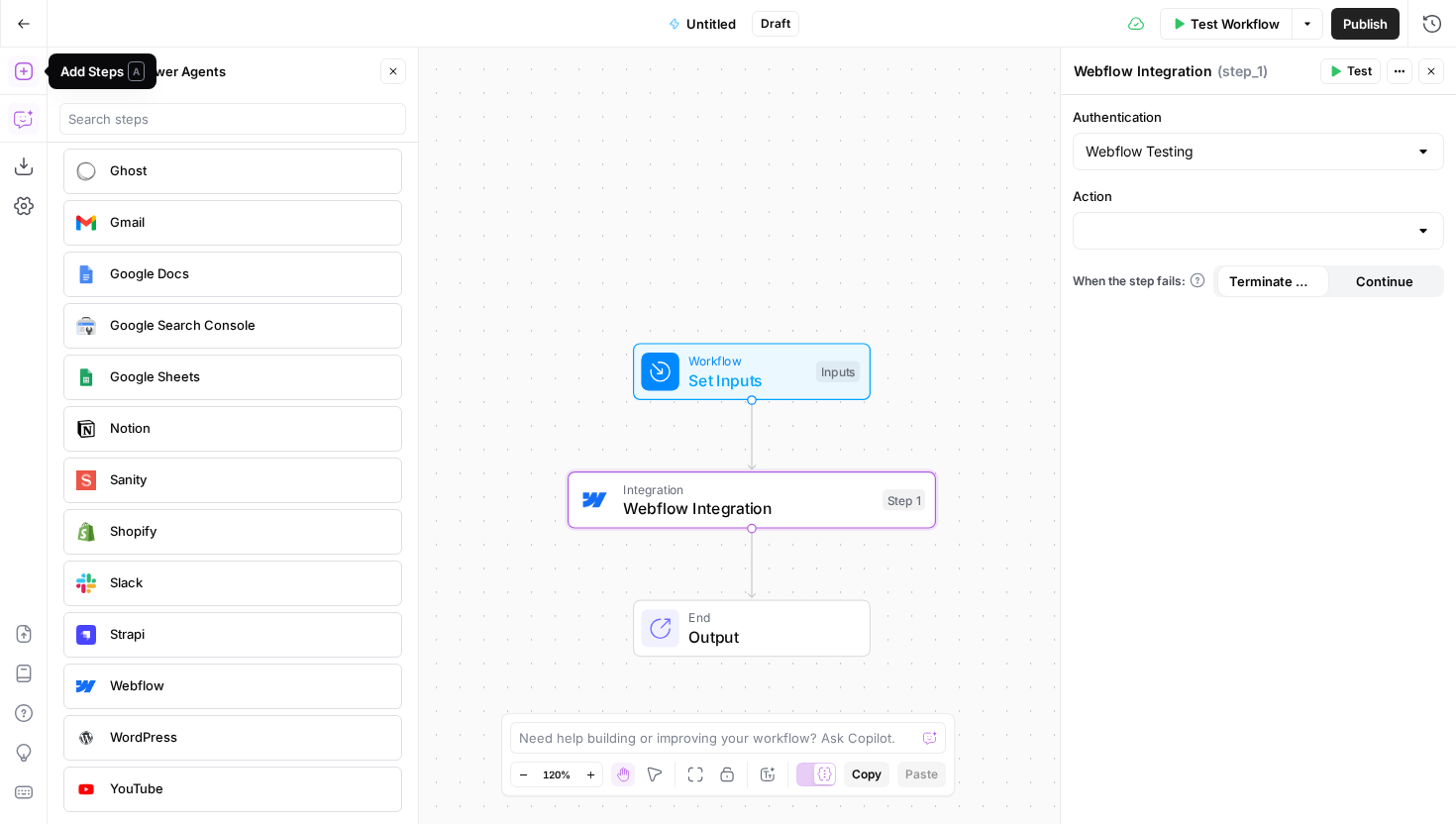 click 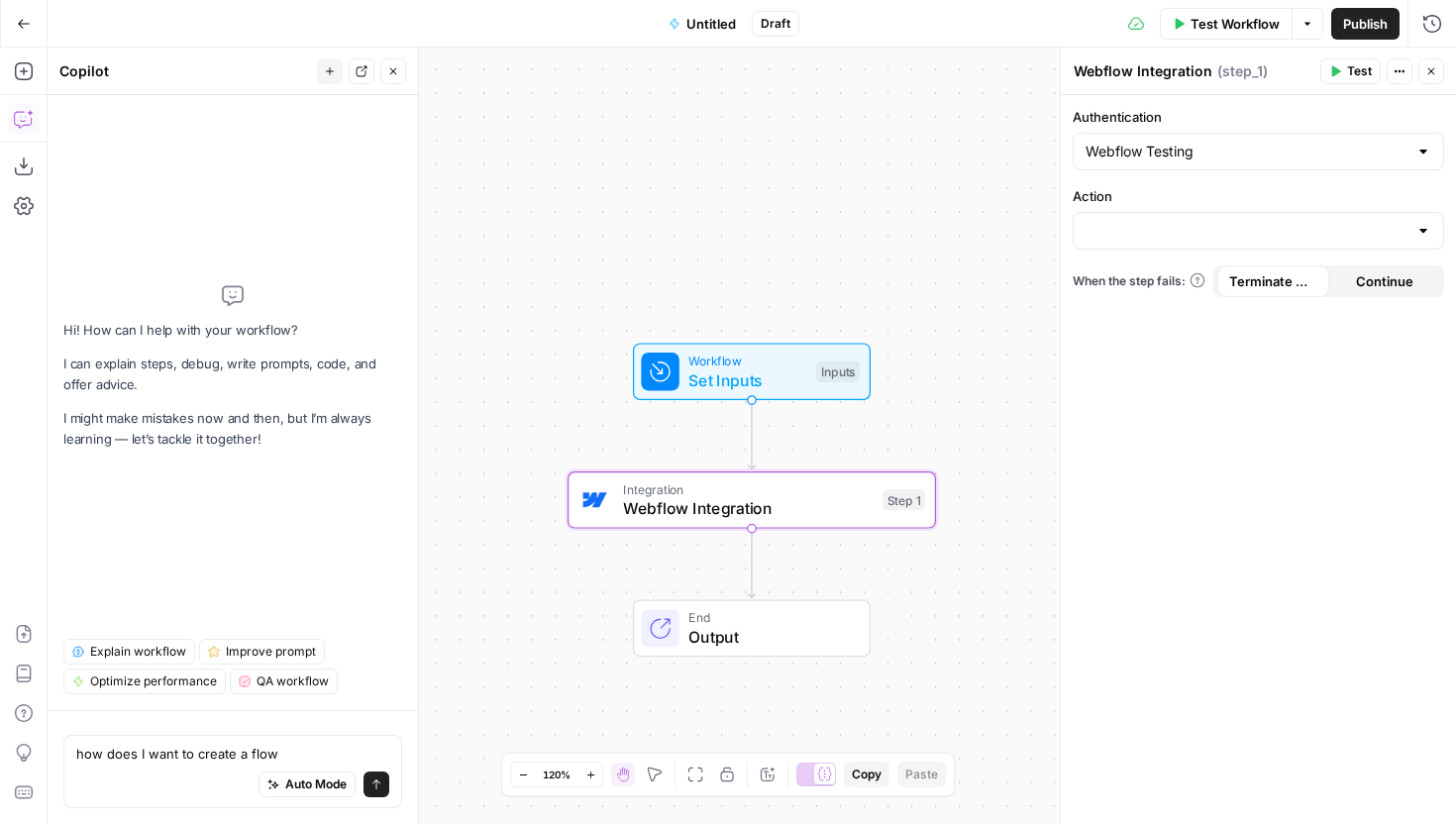 type on "I want to create a flow" 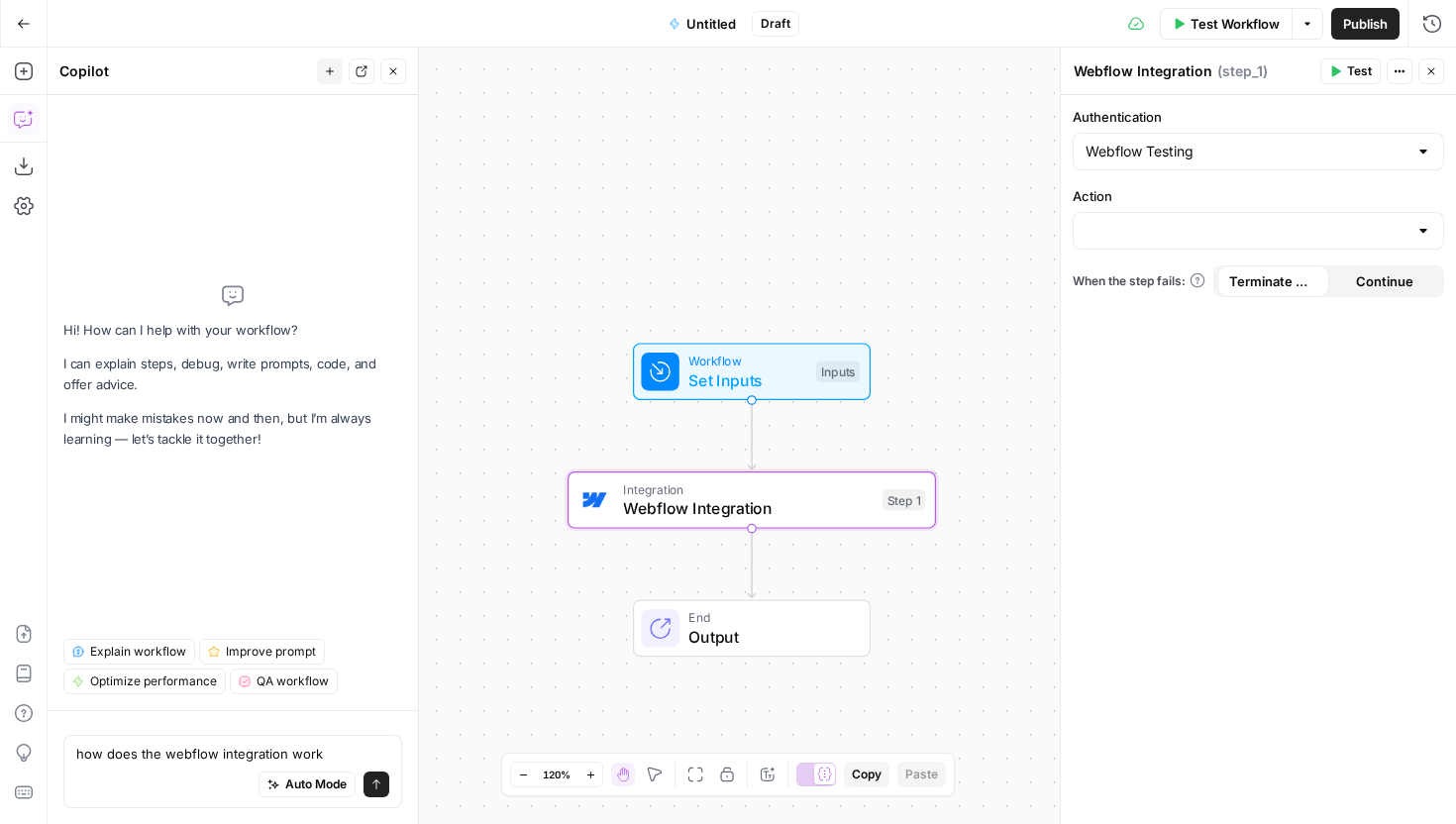 type on "how does the webflow integration work?" 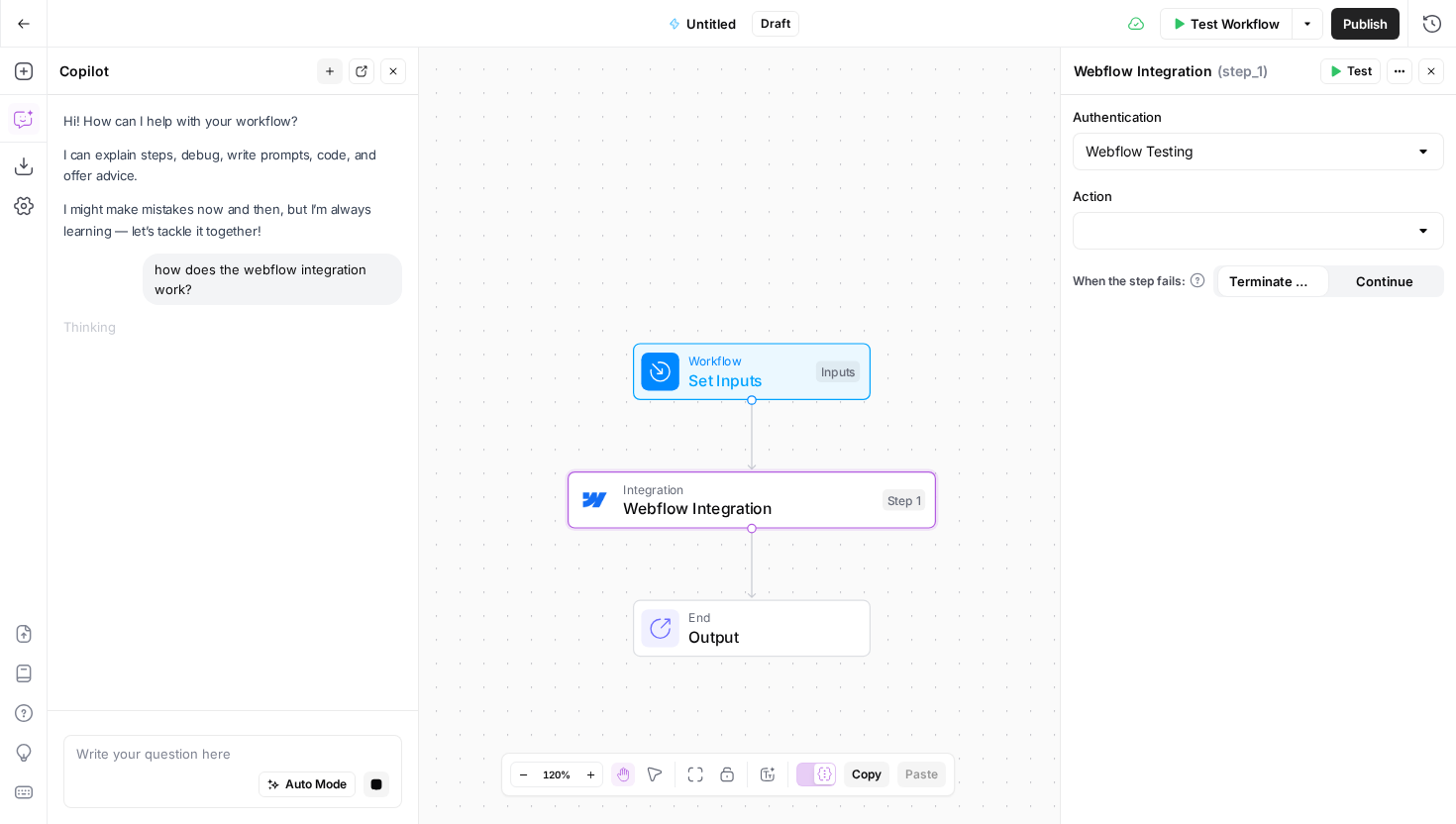 type 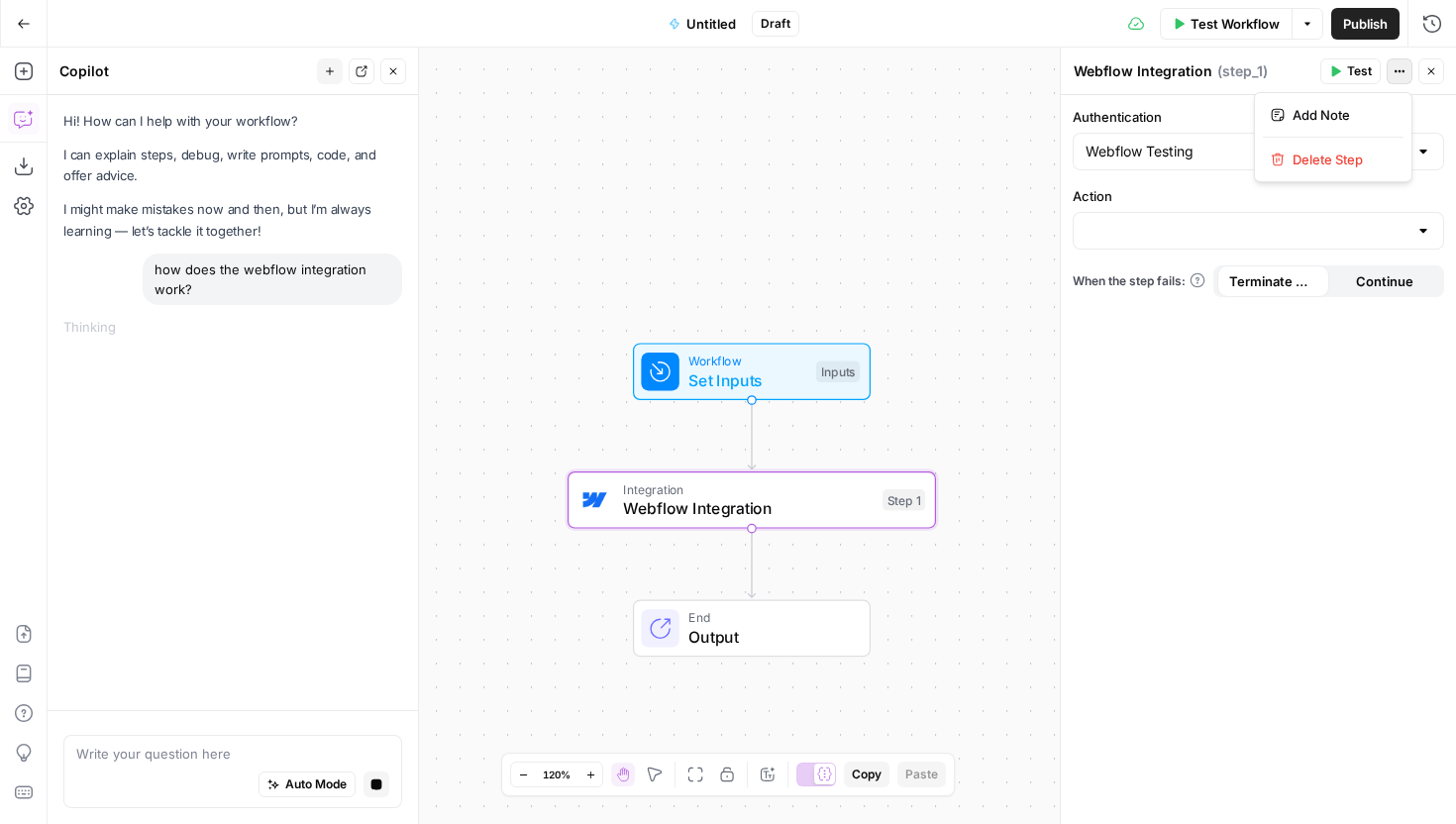 click on "Actions" at bounding box center [1400, 71] 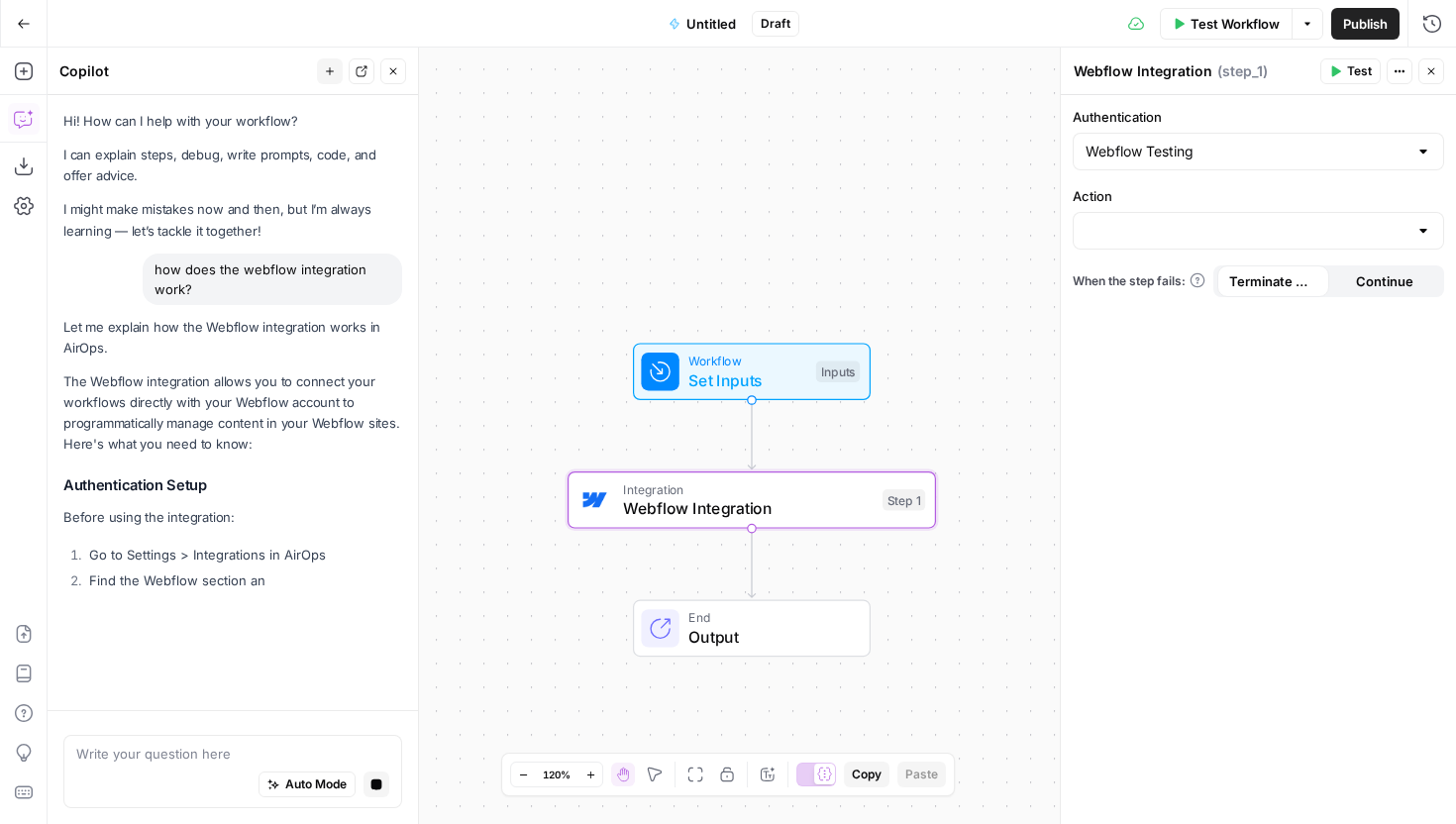 click on "The Webflow integration allows you to connect your workflows directly with your Webflow account to programmatically manage content in your Webflow sites. Here's what you need to know:" at bounding box center (233, 413) 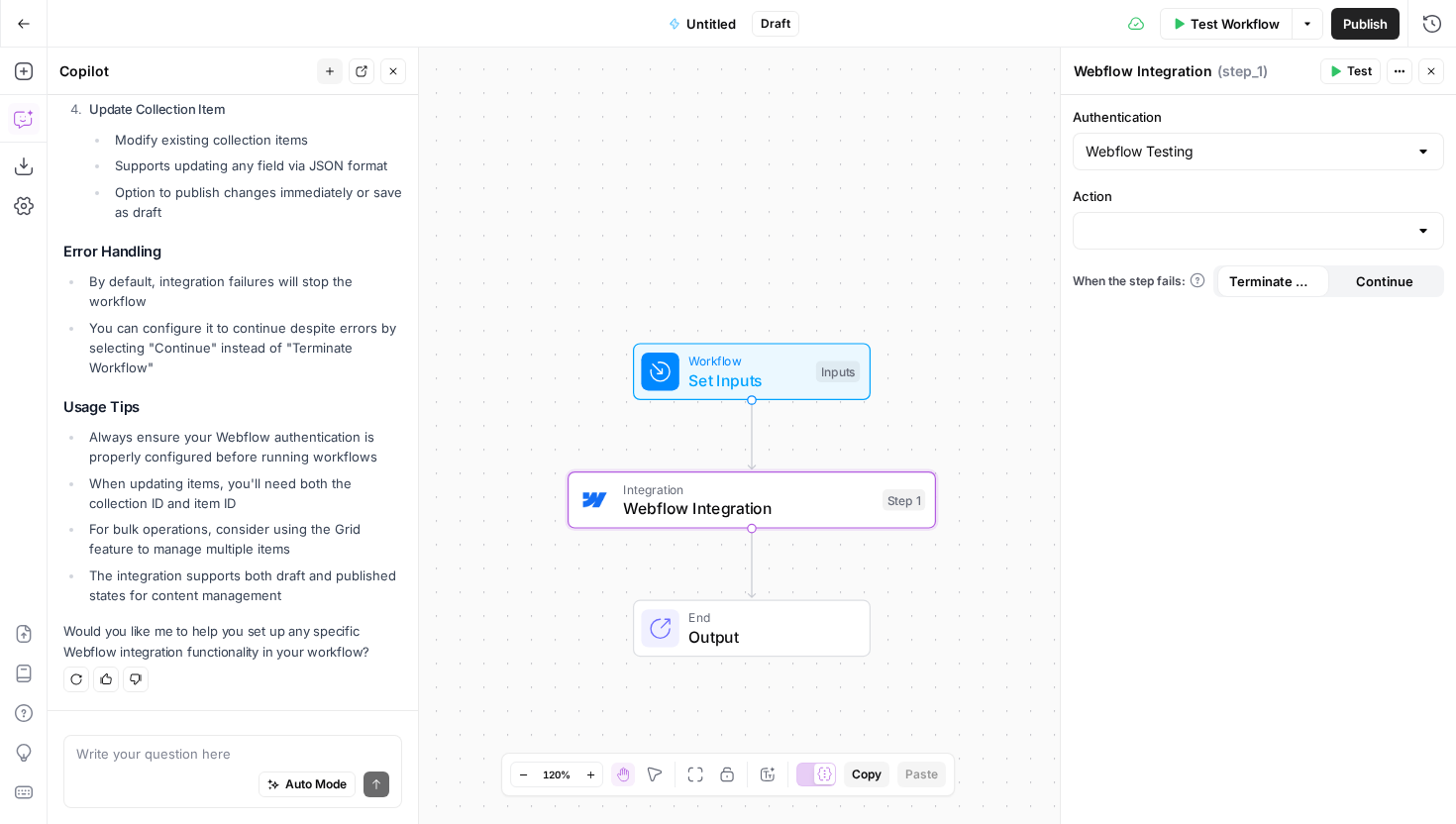 scroll, scrollTop: 0, scrollLeft: 0, axis: both 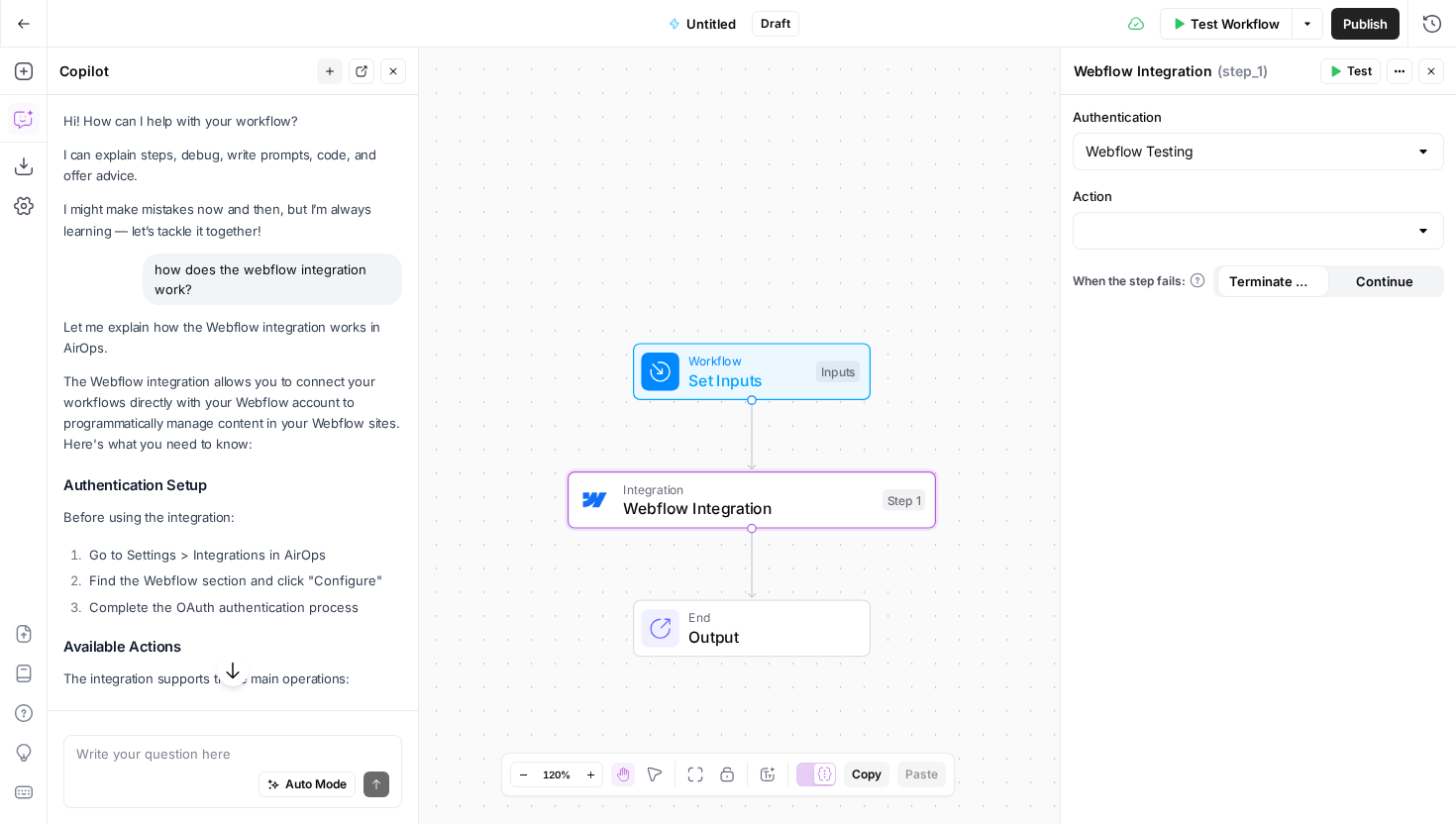 click 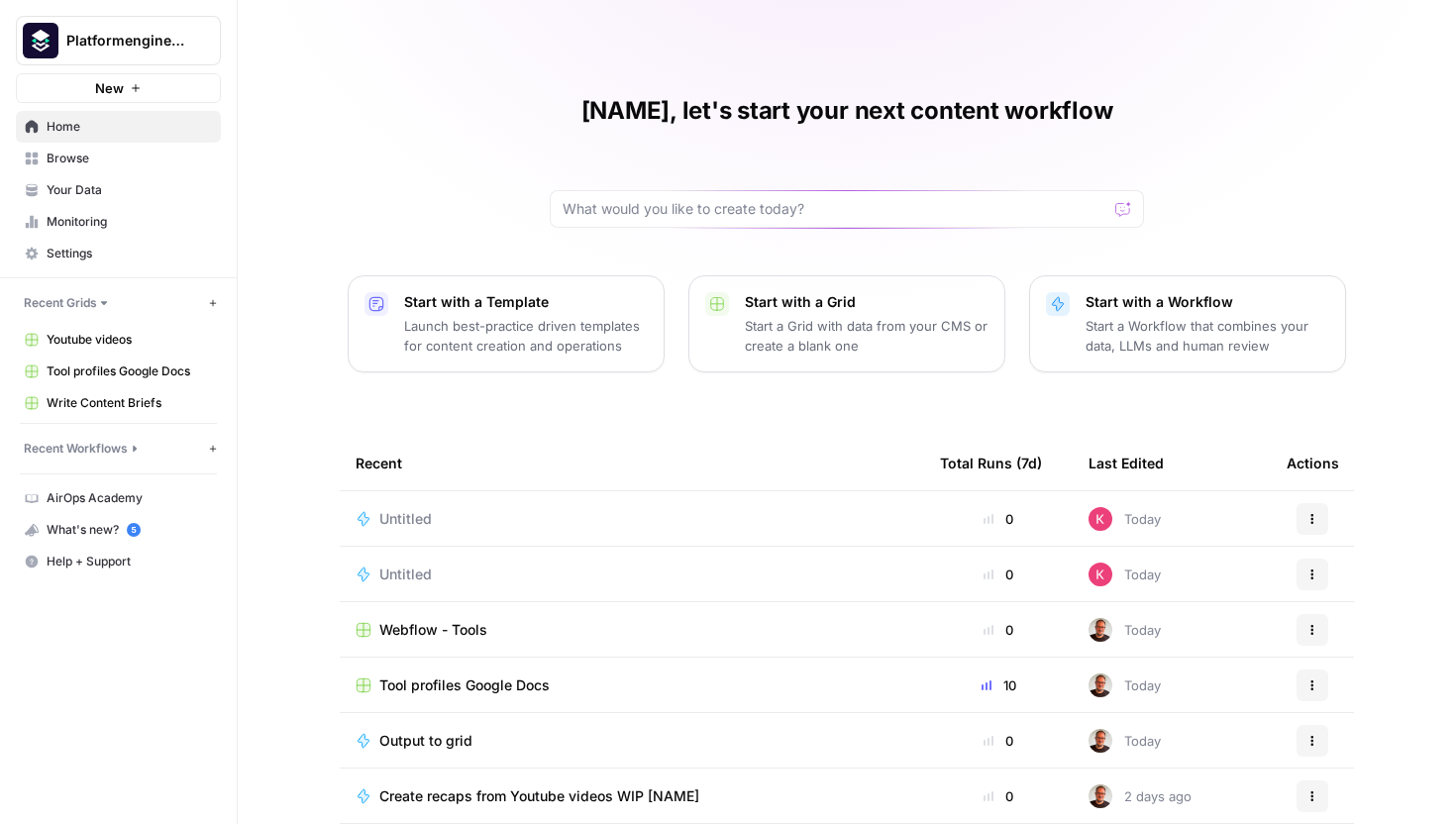 click on "Untitled" at bounding box center (413, 519) 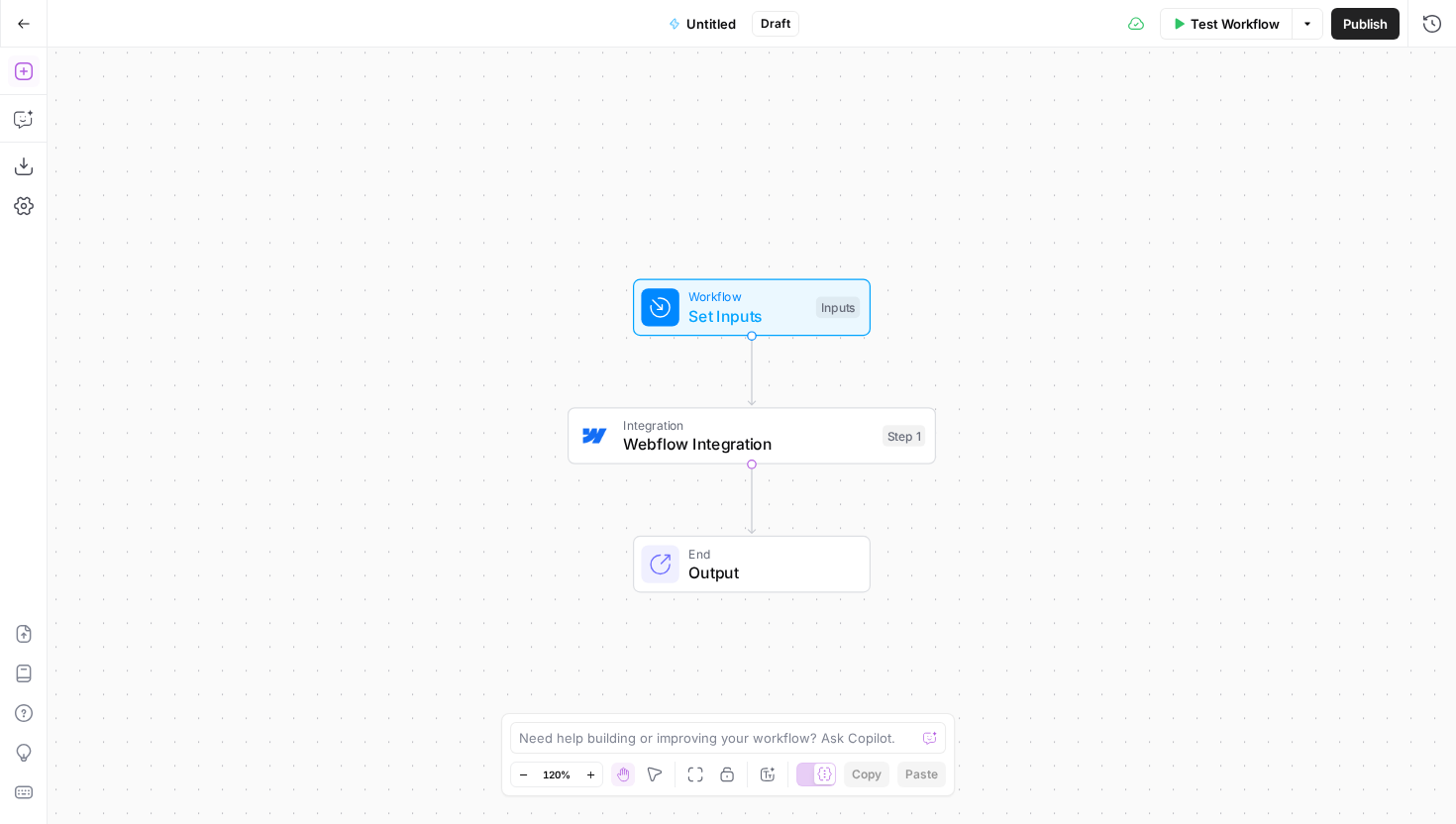 click 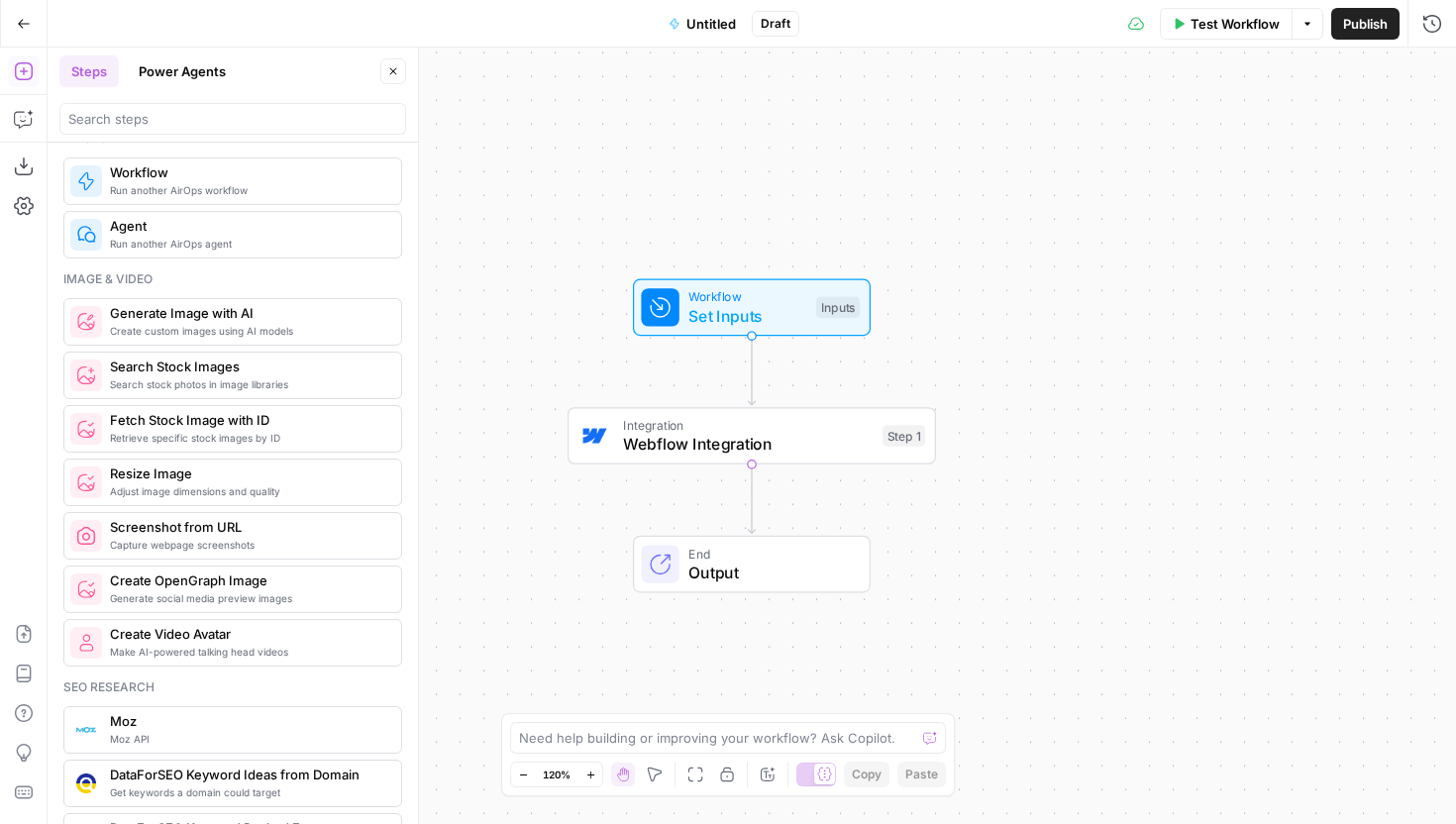 scroll, scrollTop: 1264, scrollLeft: 0, axis: vertical 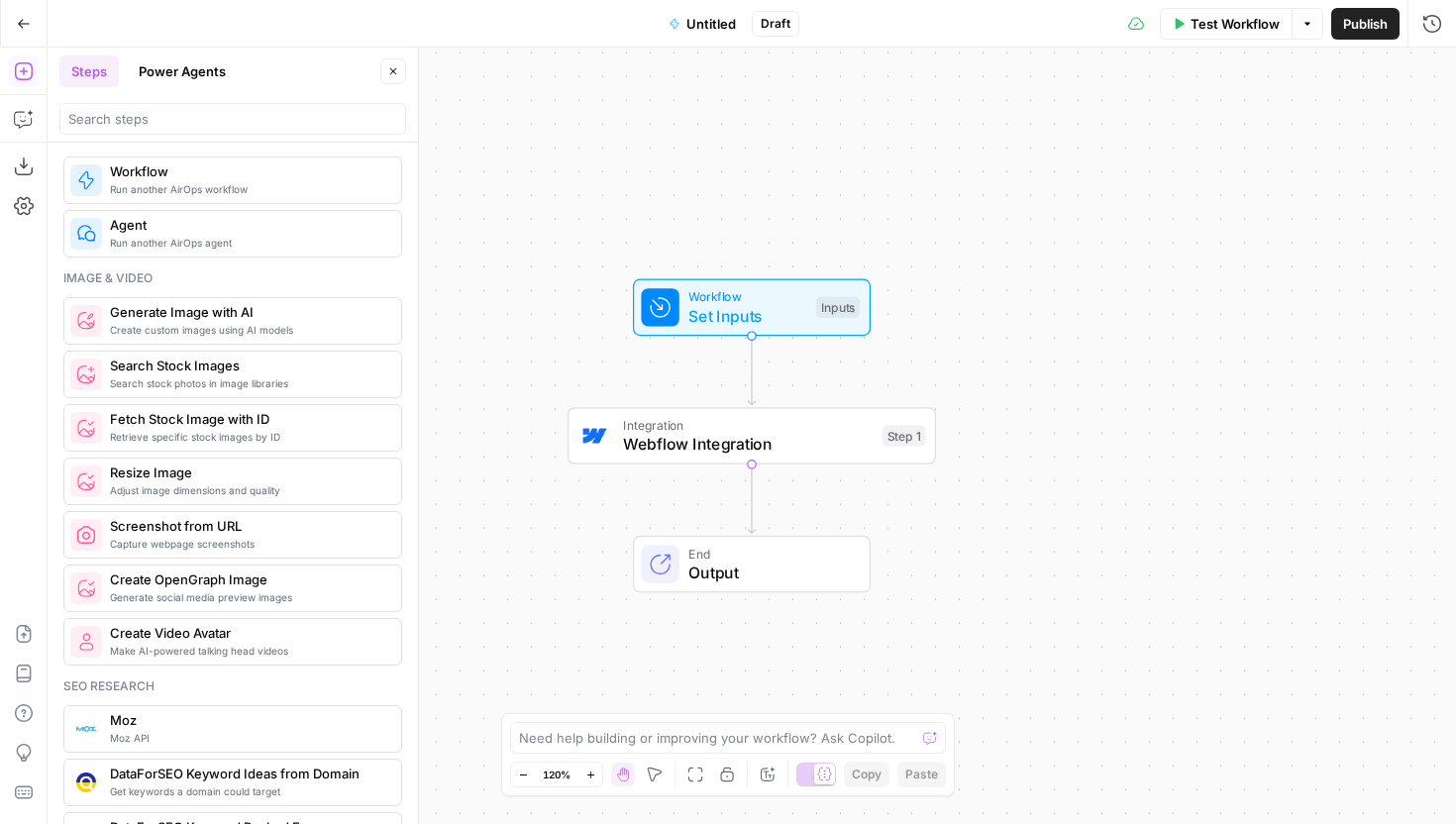 click on "Agent" at bounding box center (248, 225) 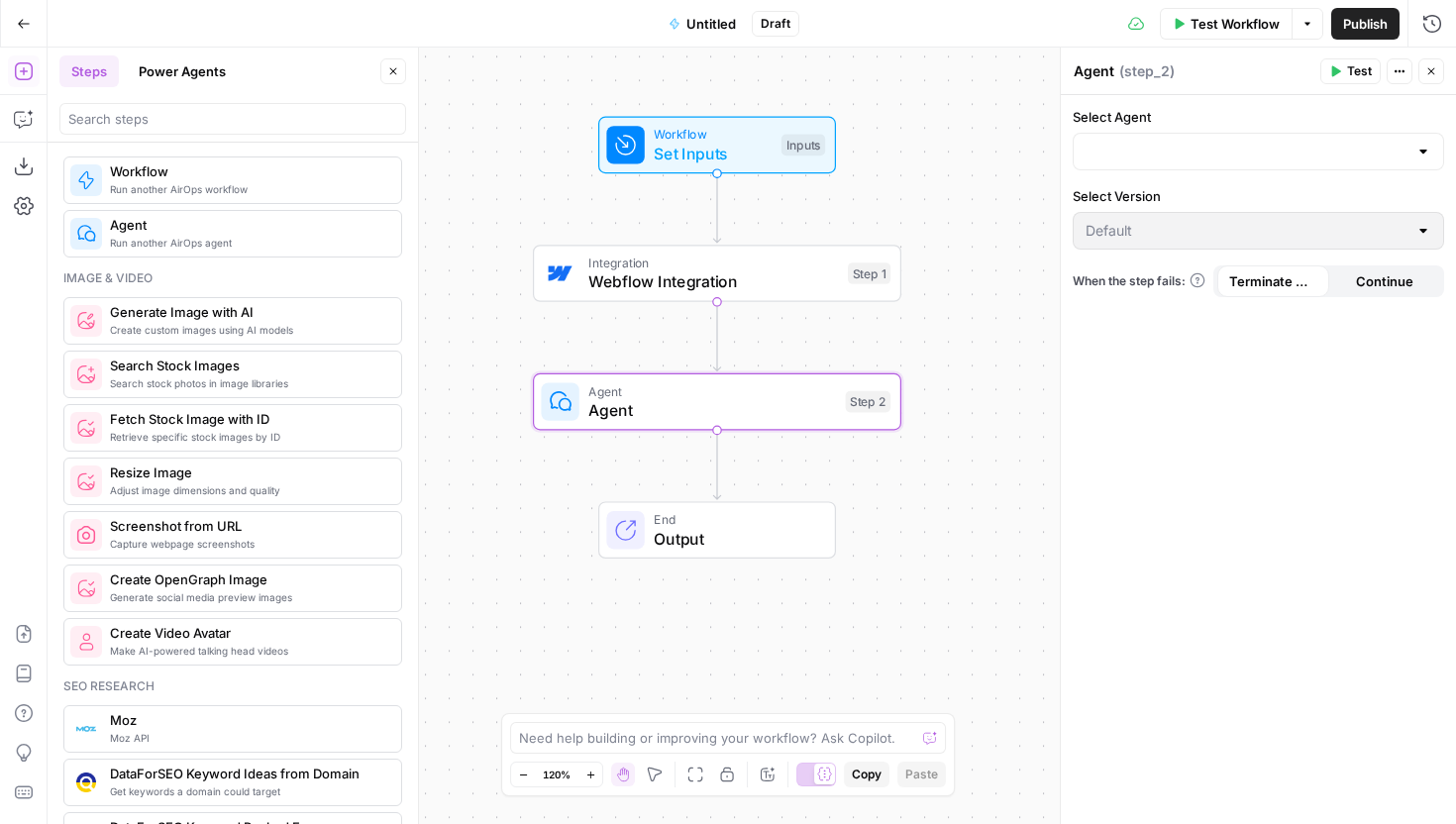 drag, startPoint x: 564, startPoint y: 508, endPoint x: 529, endPoint y: 347, distance: 164.76043 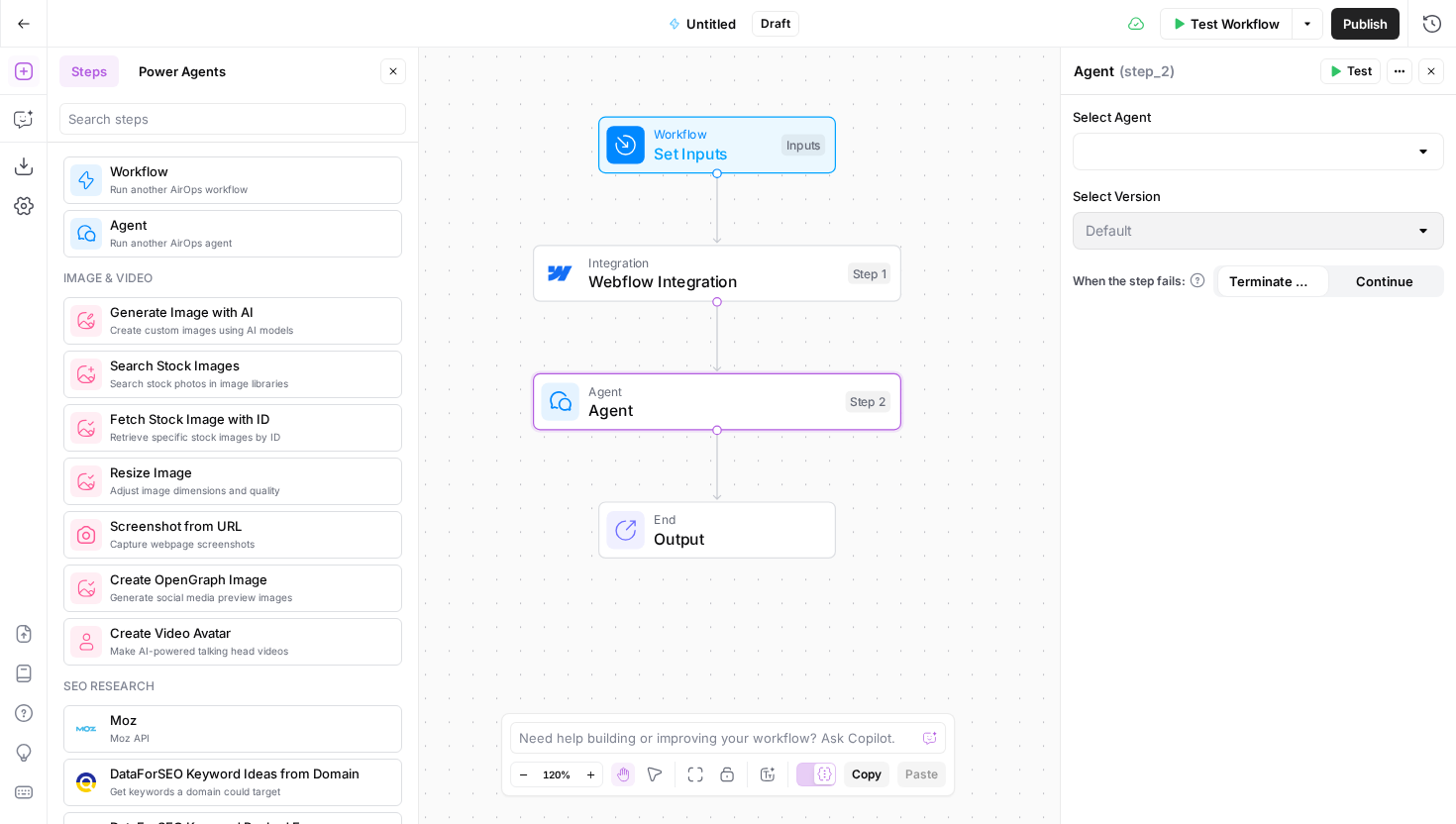 click on "Workflow Set Inputs Inputs Integration Webflow Integration Step 1 Agent Agent Step 2 End Output" at bounding box center (752, 436) 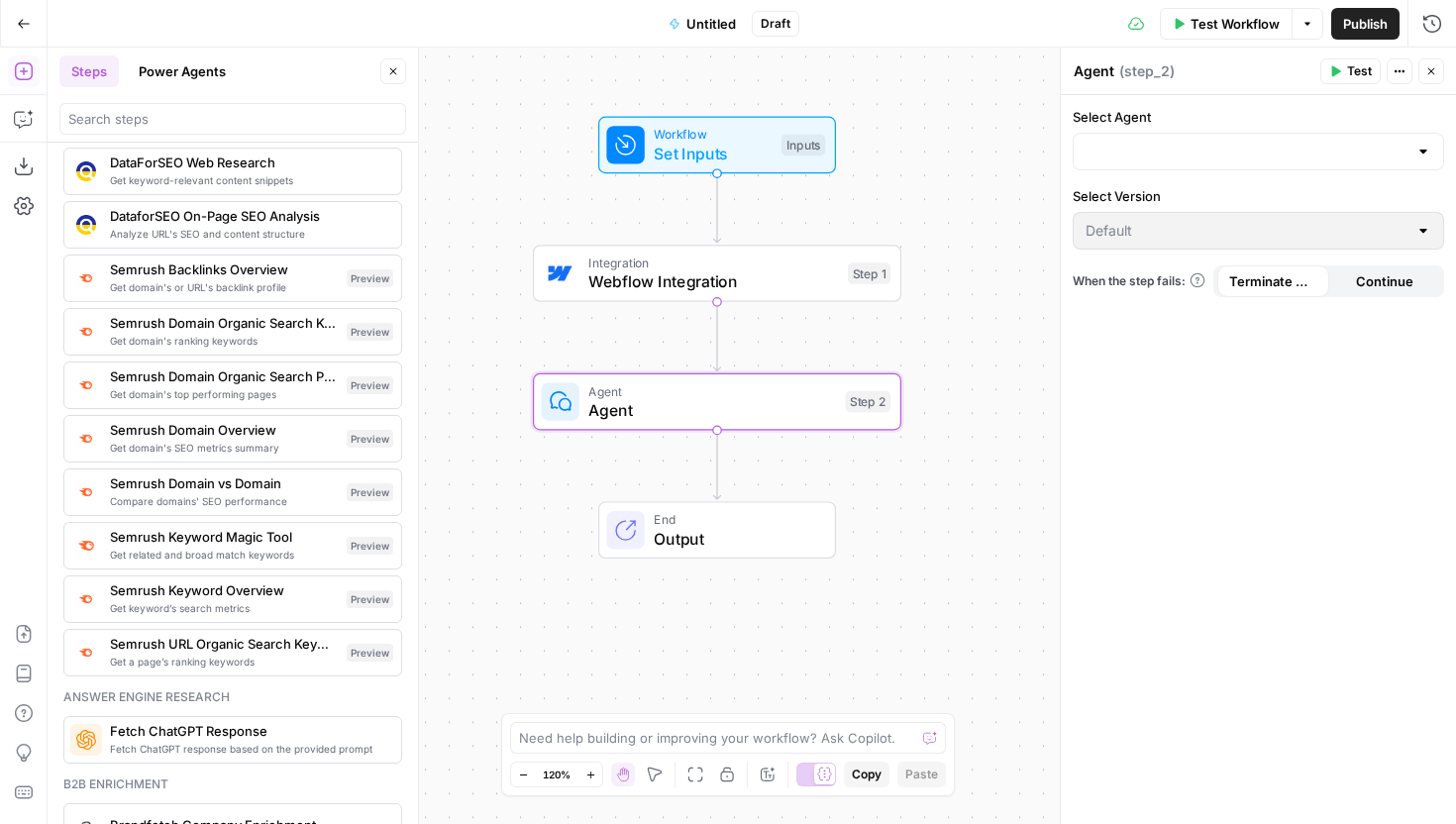 scroll, scrollTop: 1007, scrollLeft: 0, axis: vertical 